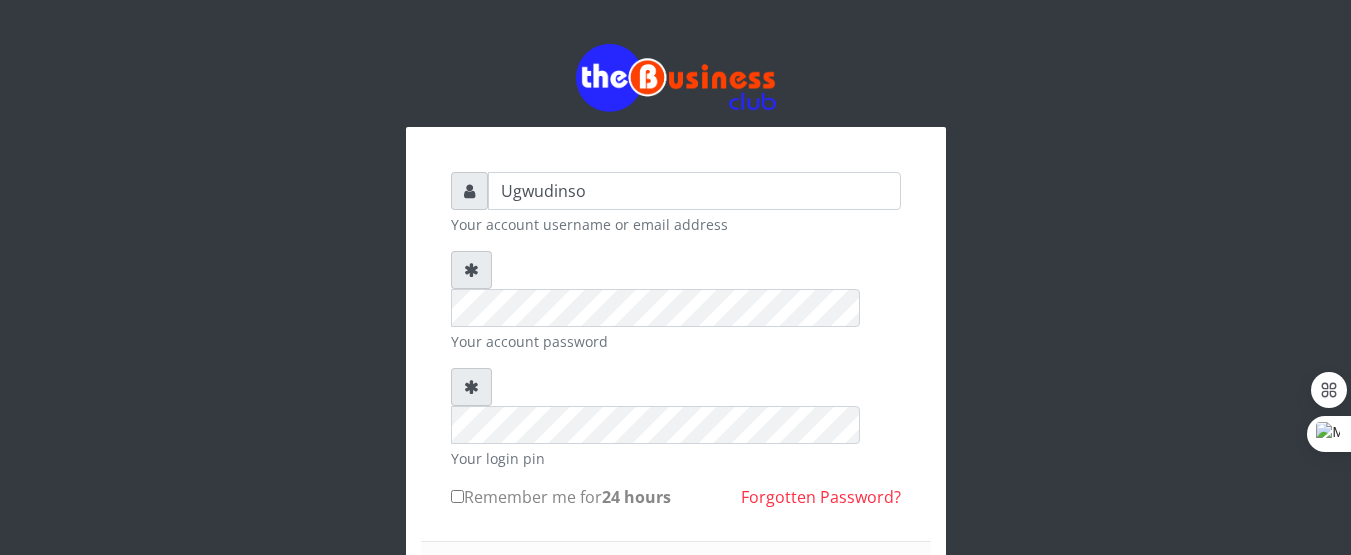 scroll, scrollTop: 0, scrollLeft: 0, axis: both 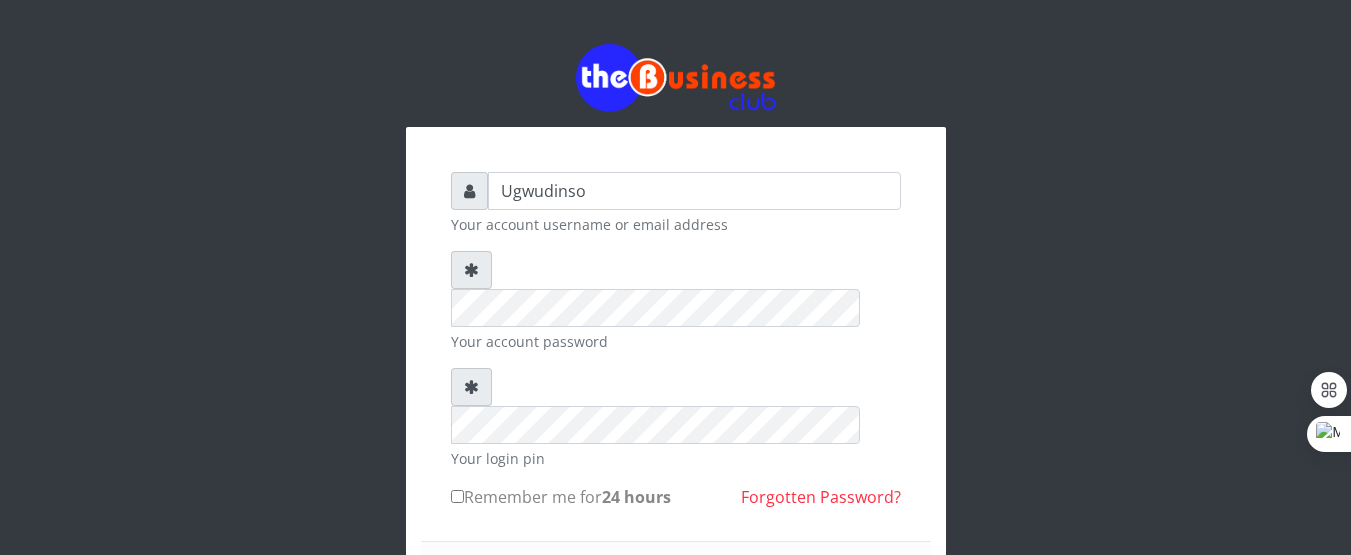 click on "Remember me for  24 hours" at bounding box center [457, 496] 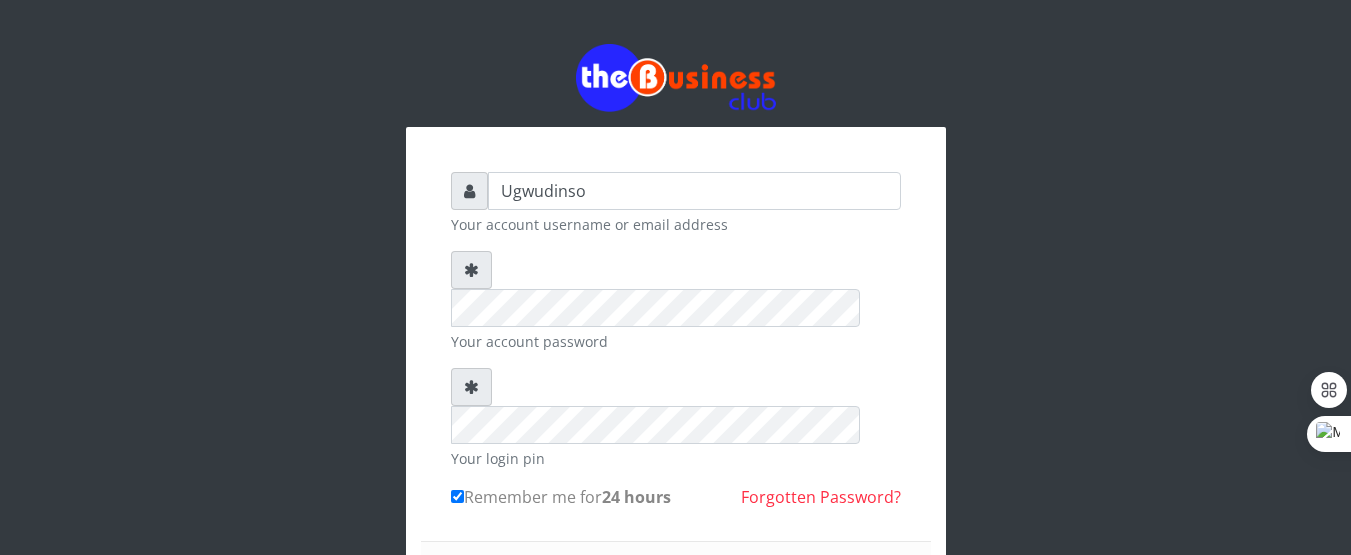 click on "Sign in" at bounding box center [676, 597] 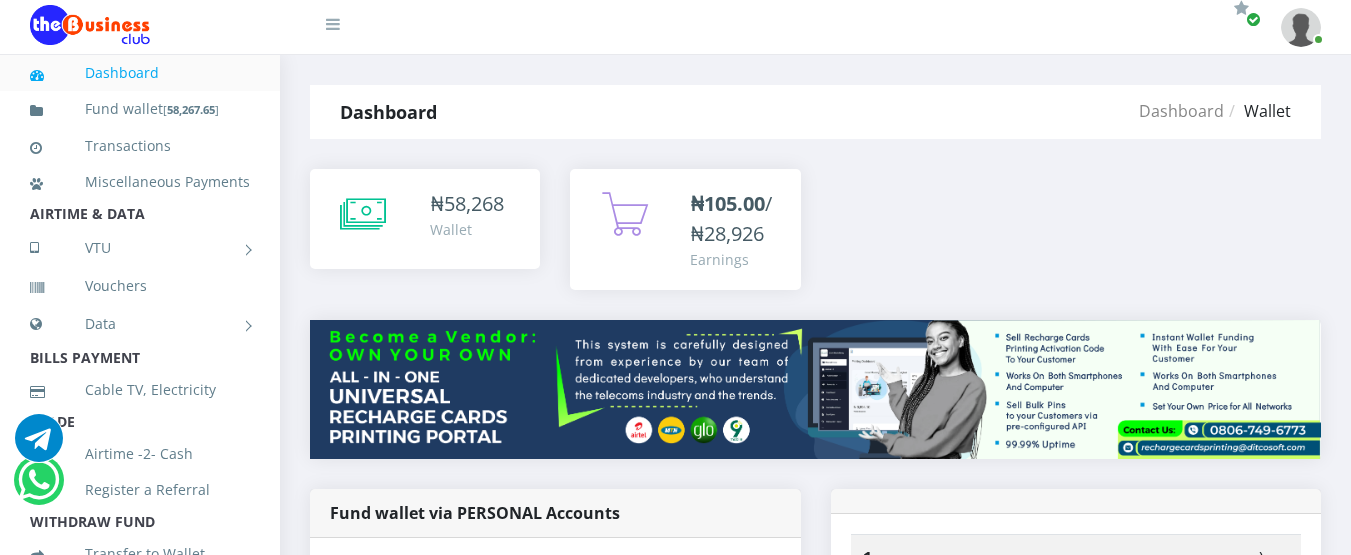 scroll, scrollTop: 0, scrollLeft: 0, axis: both 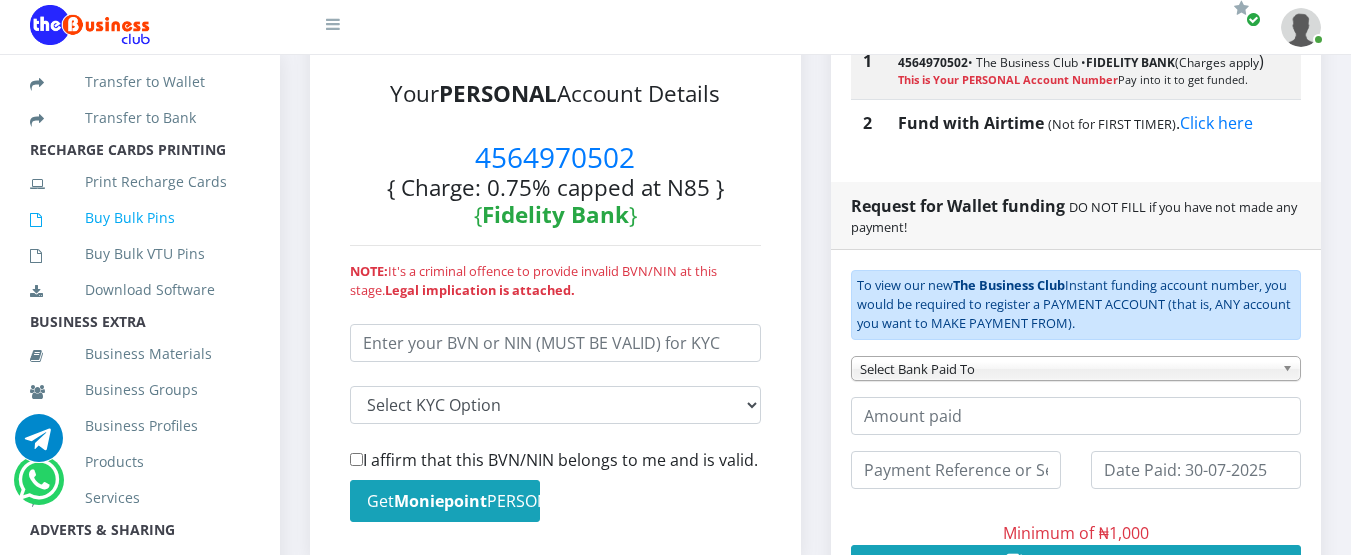 click on "Buy Bulk Pins" at bounding box center [140, 218] 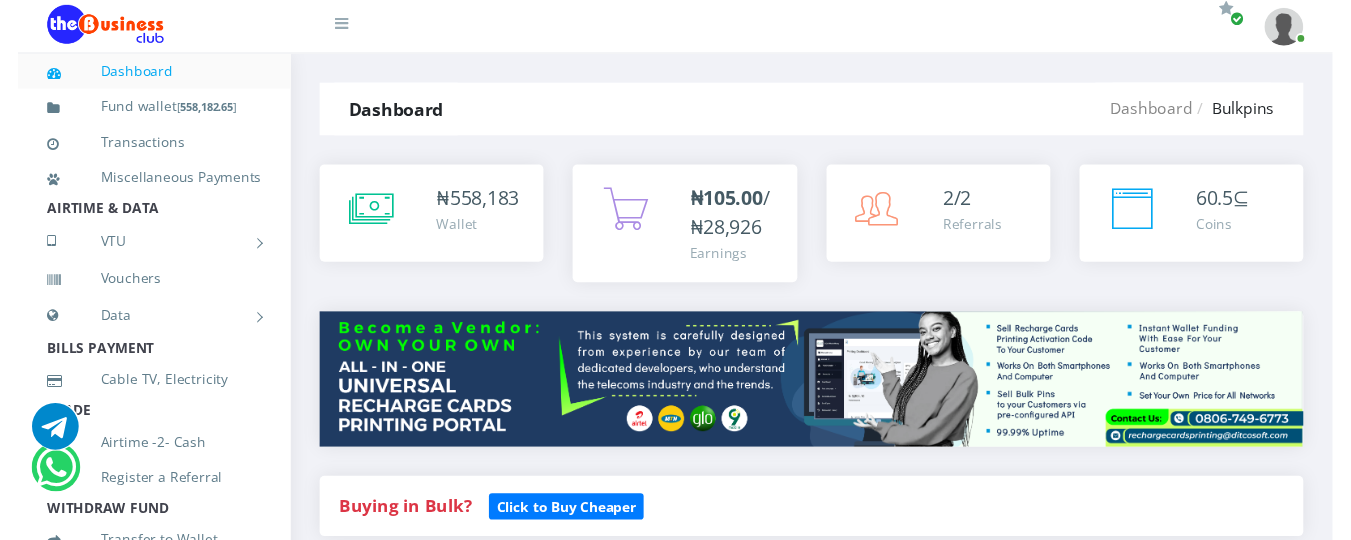 scroll, scrollTop: 0, scrollLeft: 0, axis: both 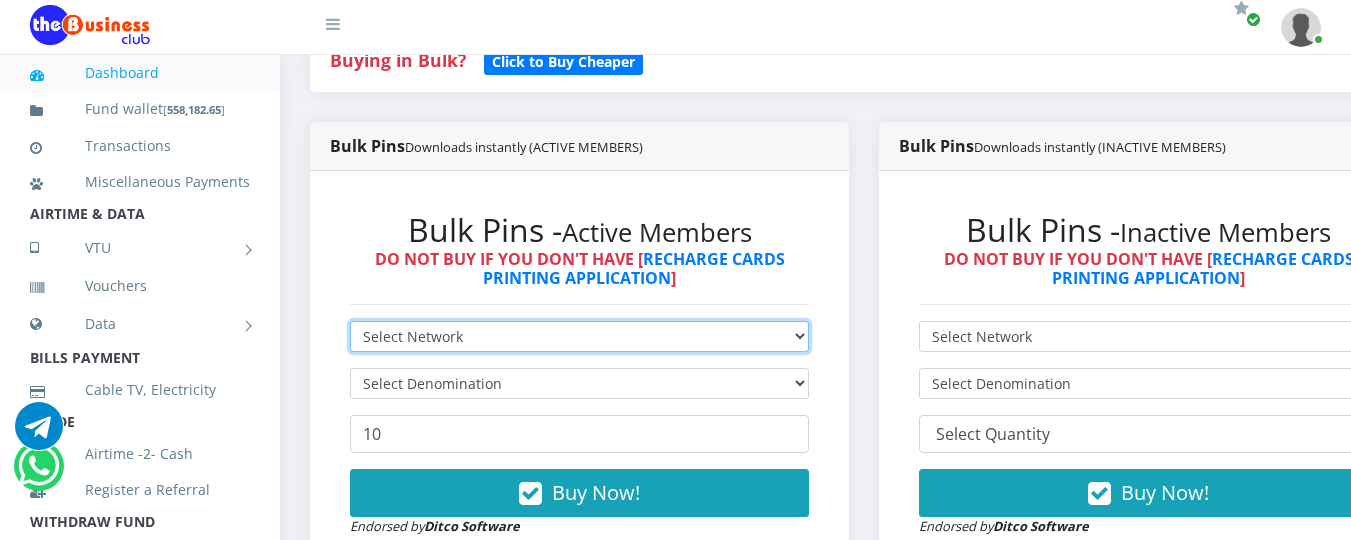 click on "Select Network
MTN
Globacom
9Mobile
Airtel" at bounding box center (579, 336) 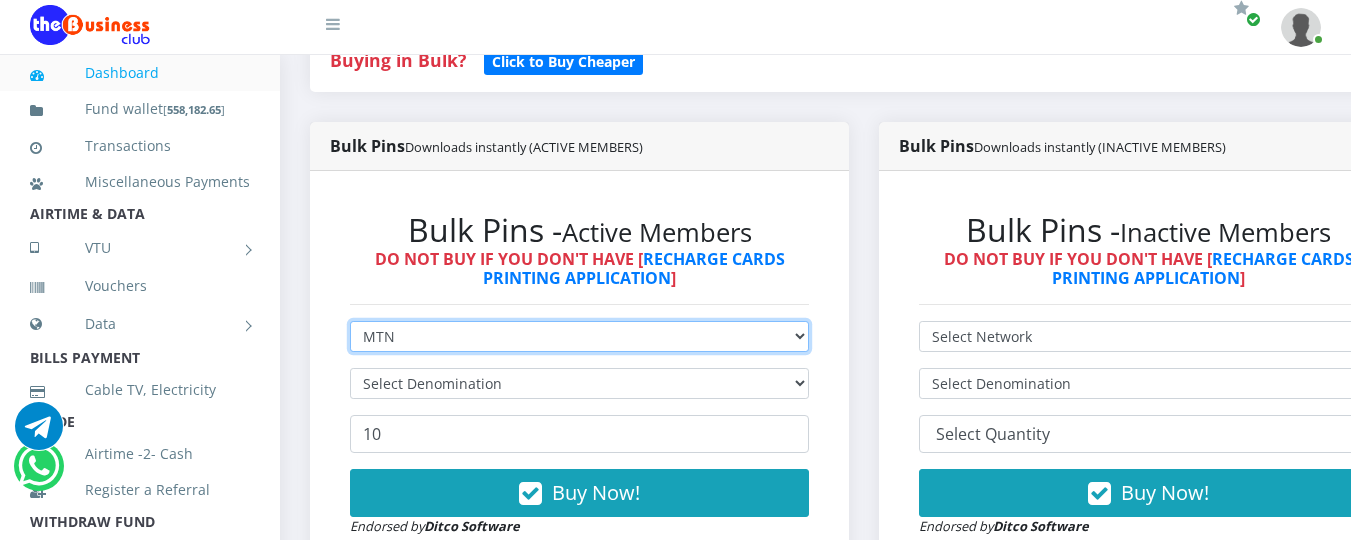 click on "Select Network
MTN
Globacom
9Mobile
Airtel" at bounding box center (579, 336) 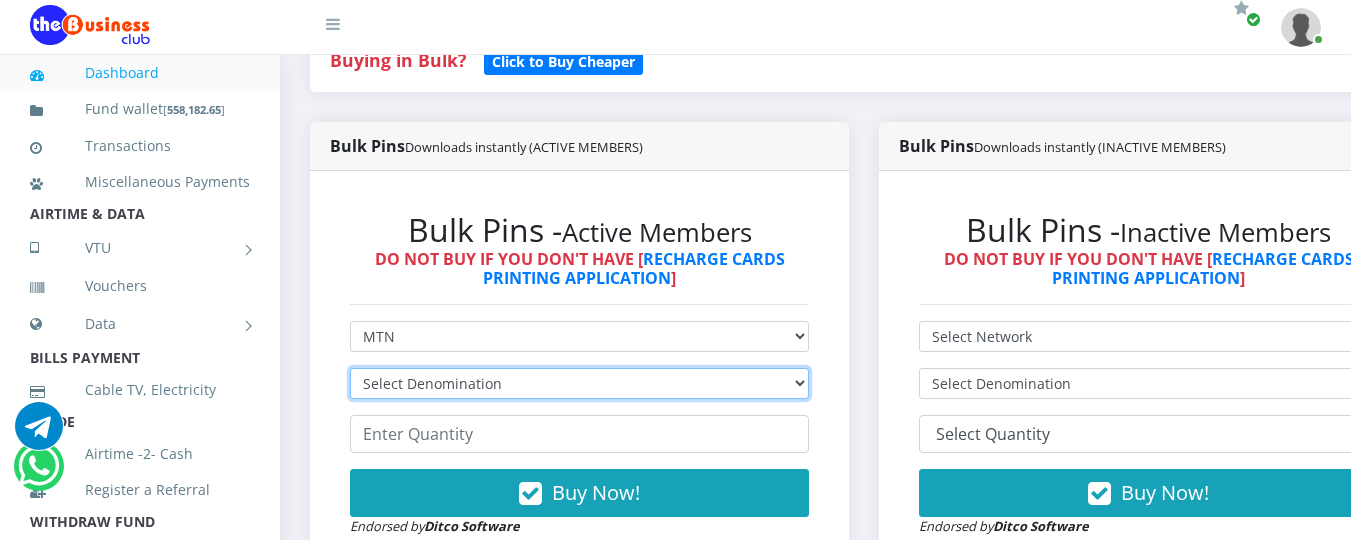 click on "Select Denomination MTN NGN100 - ₦96.94 MTN NGN200 - ₦193.88 MTN NGN400 - ₦387.76 MTN NGN500 - ₦484.70 MTN NGN1000 - ₦969.40 MTN NGN1500 - ₦1,454.10" at bounding box center [579, 383] 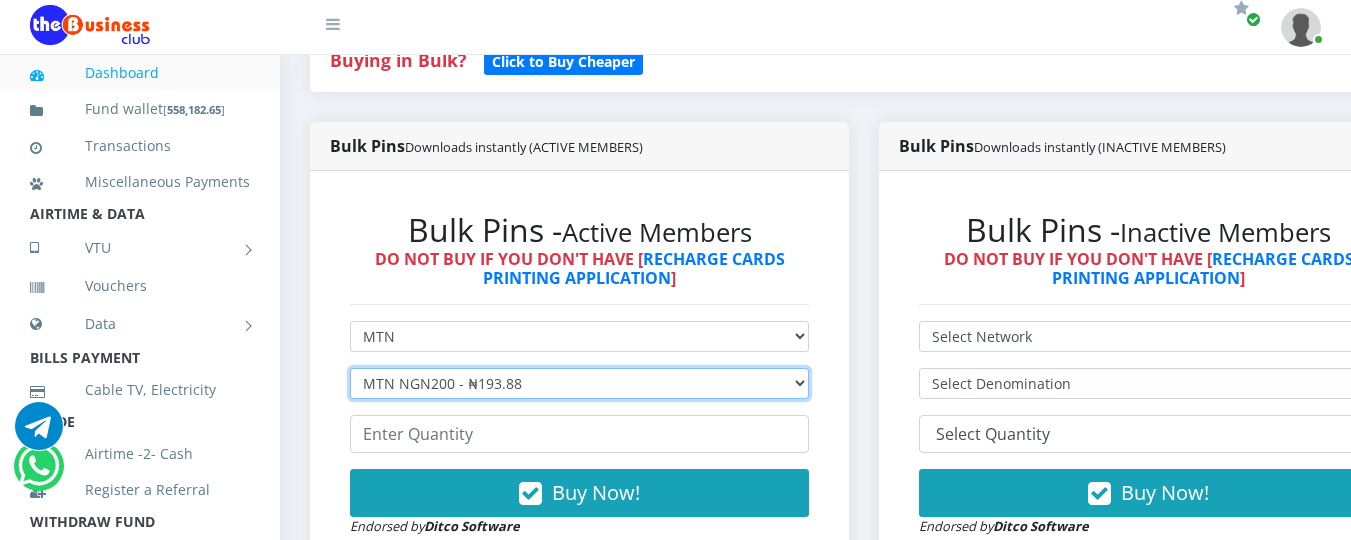 click on "Select Denomination MTN NGN100 - ₦96.94 MTN NGN200 - ₦193.88 MTN NGN400 - ₦387.76 MTN NGN500 - ₦484.70 MTN NGN1000 - ₦969.40 MTN NGN1500 - ₦1,454.10" at bounding box center [579, 383] 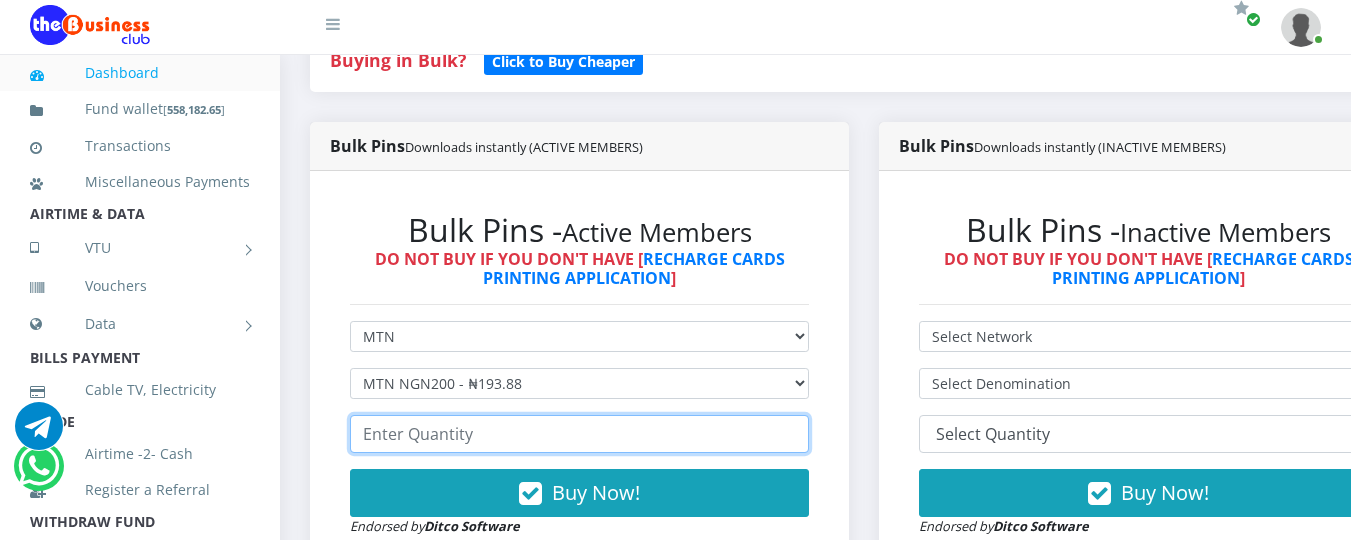 click at bounding box center (579, 434) 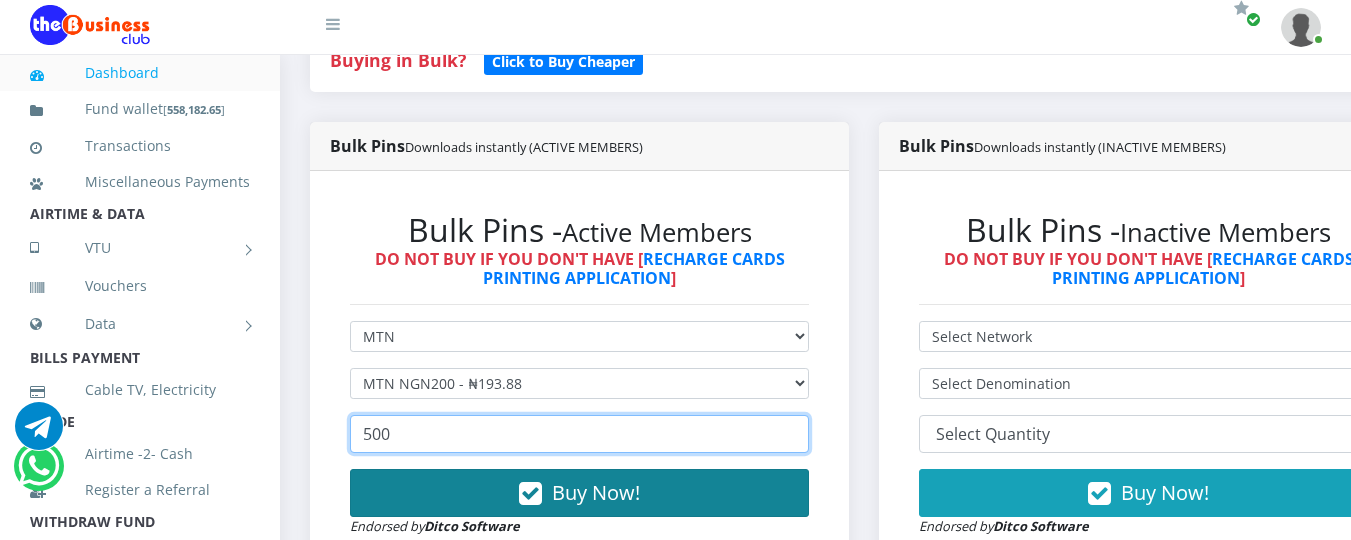 type on "500" 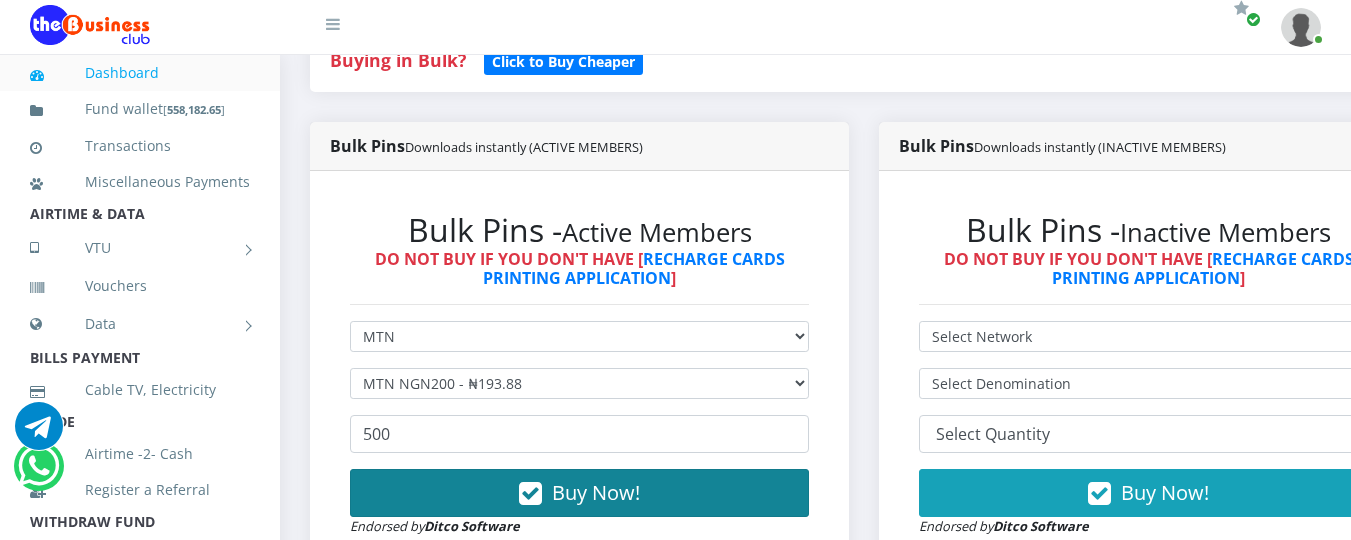 click on "Buy Now!" at bounding box center (596, 492) 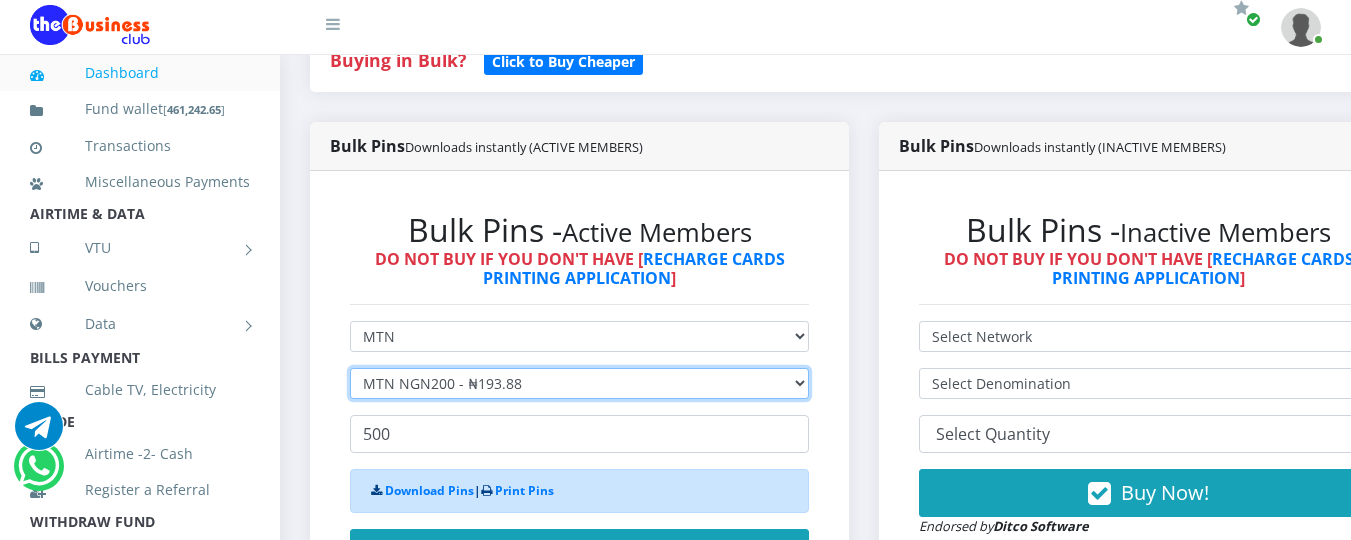 click on "Select Denomination MTN NGN100 - ₦96.94 MTN NGN200 - ₦193.88 MTN NGN400 - ₦387.76 MTN NGN500 - ₦484.70 MTN NGN1000 - ₦969.40 MTN NGN1500 - ₦1,454.10" at bounding box center (579, 383) 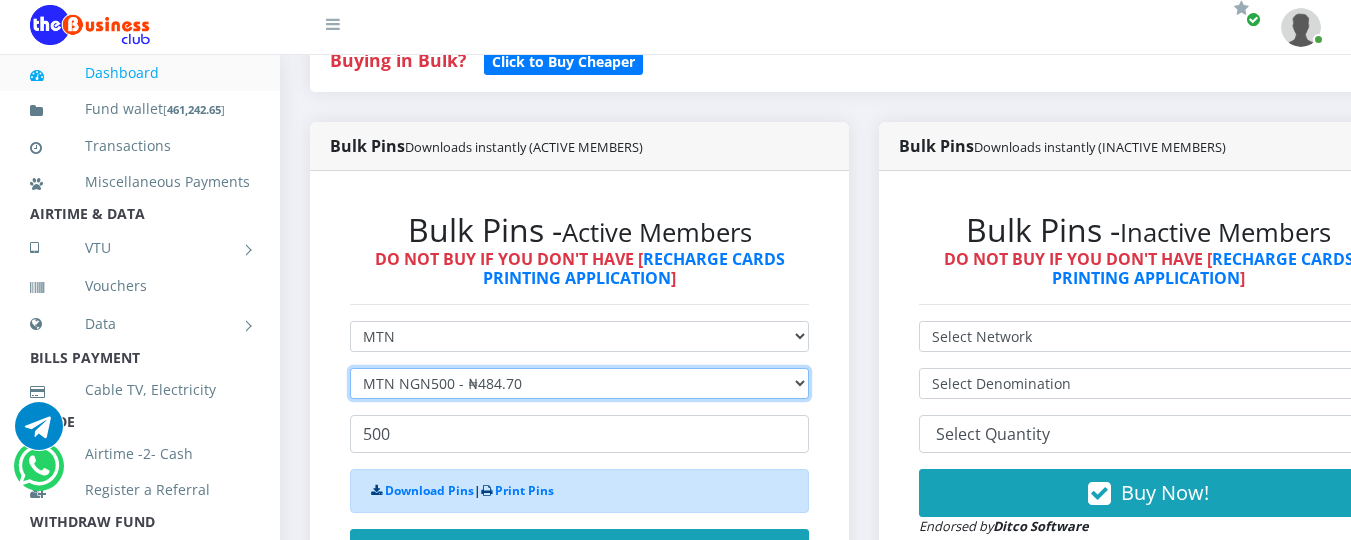 click on "Select Denomination MTN NGN100 - ₦96.94 MTN NGN200 - ₦193.88 MTN NGN400 - ₦387.76 MTN NGN500 - ₦484.70 MTN NGN1000 - ₦969.40 MTN NGN1500 - ₦1,454.10" at bounding box center [579, 383] 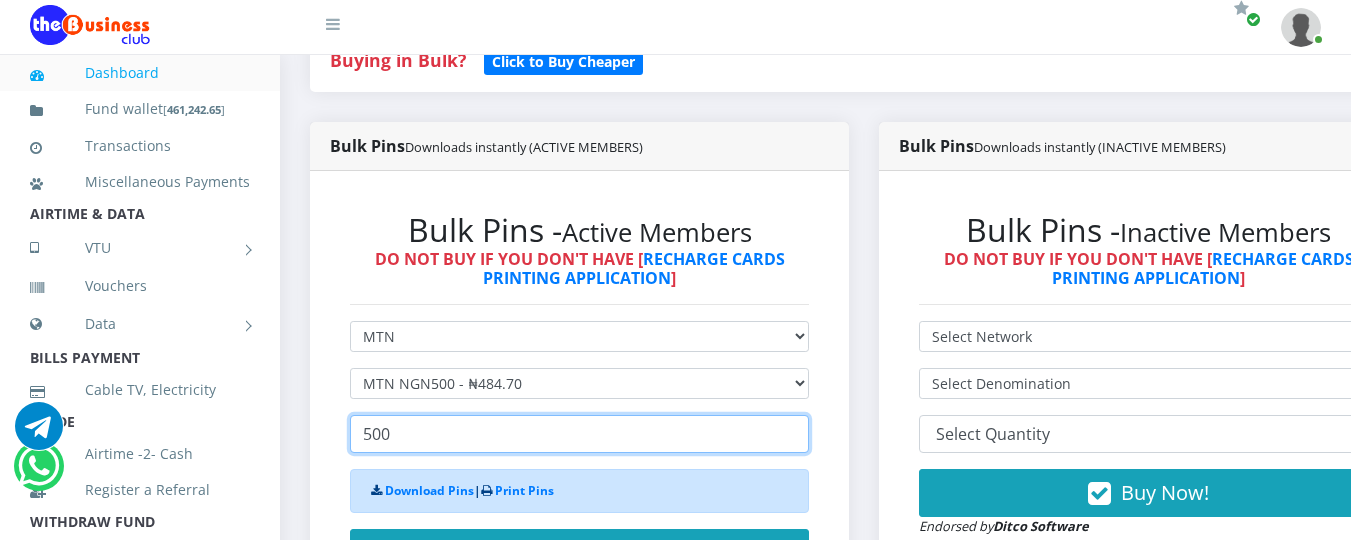 click on "500" at bounding box center (579, 434) 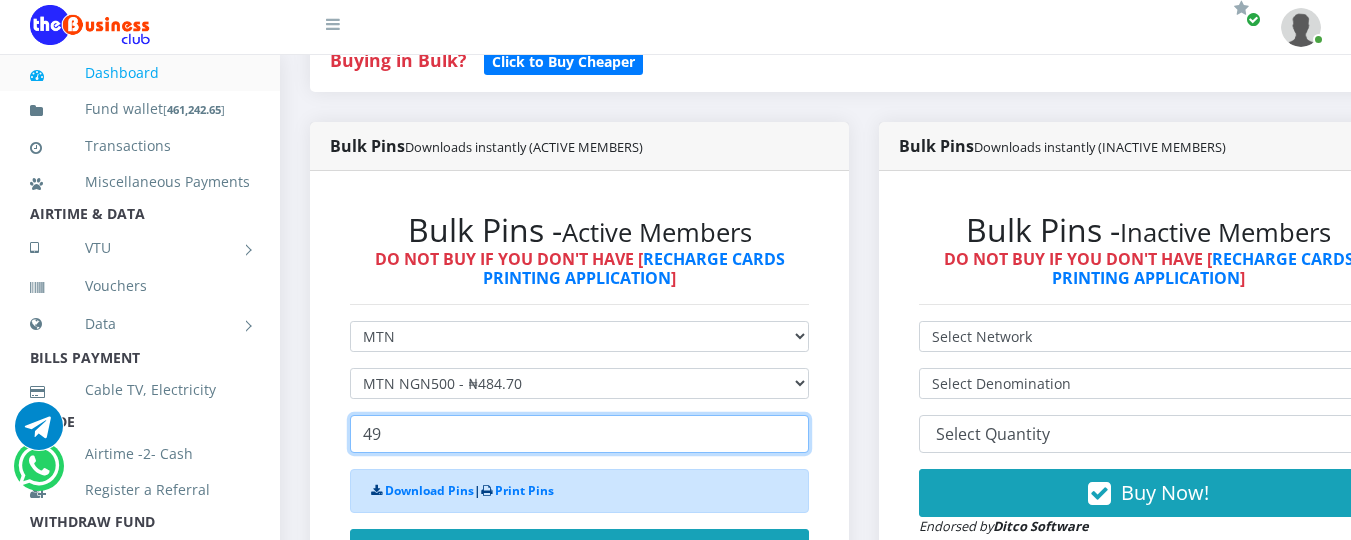type on "50" 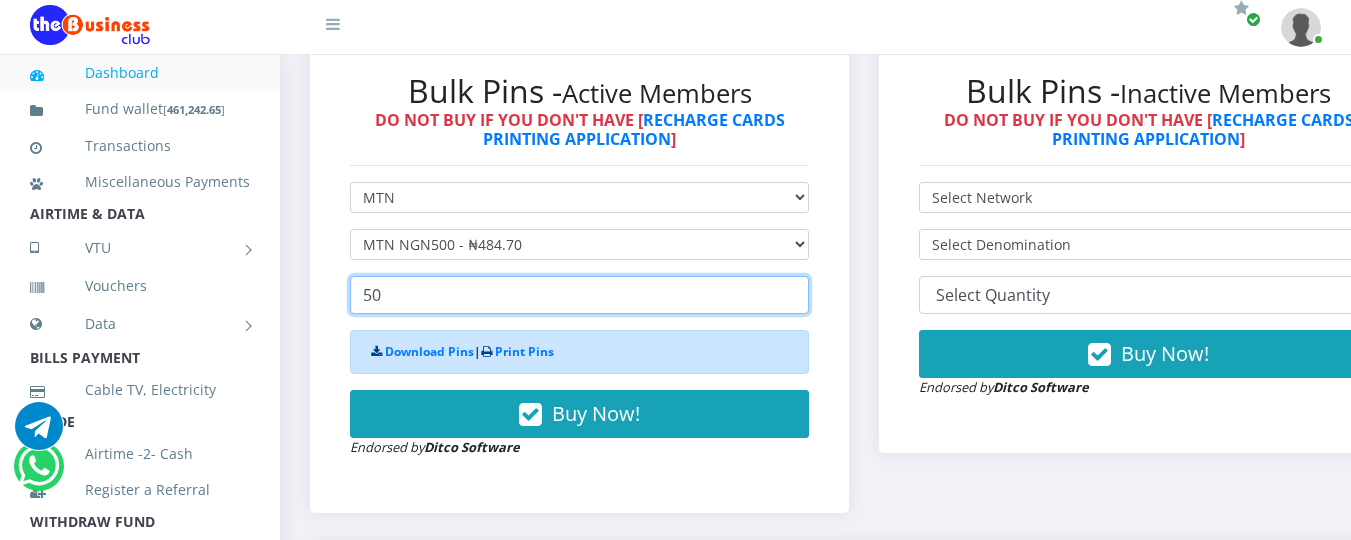 scroll, scrollTop: 632, scrollLeft: 0, axis: vertical 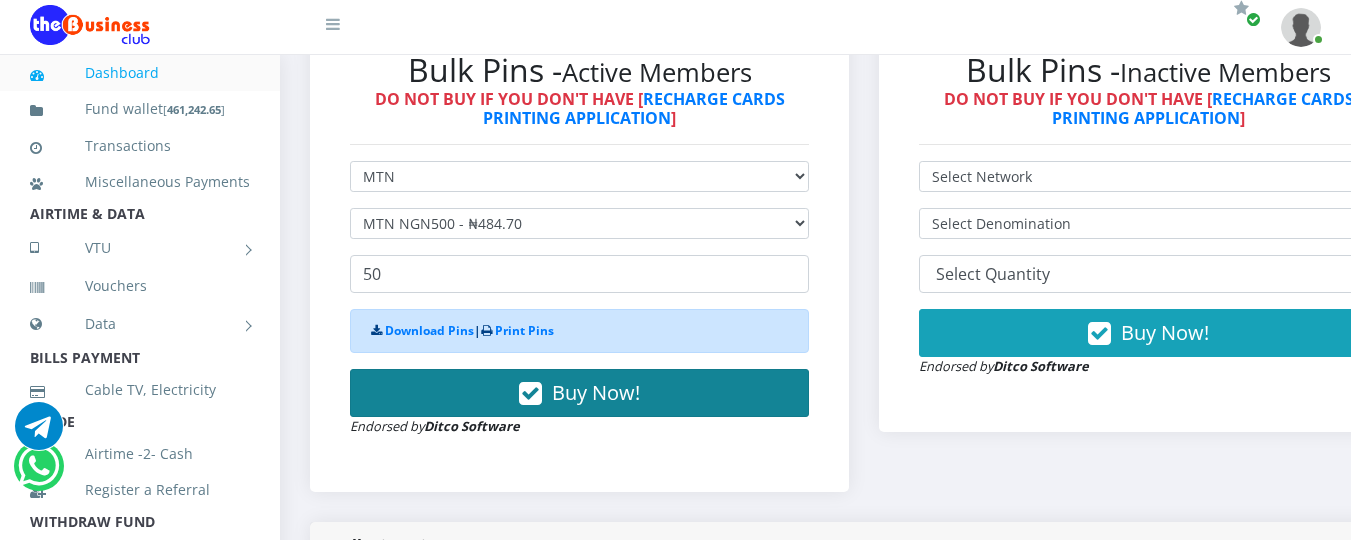click on "Buy Now!" at bounding box center (596, 392) 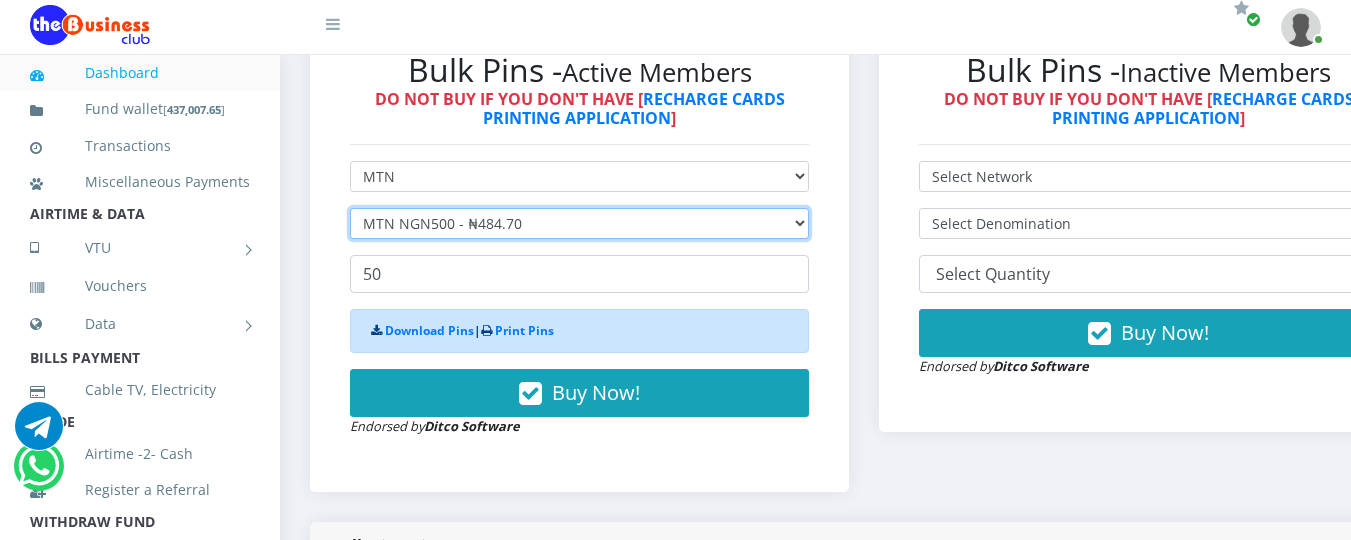 click on "Select Denomination MTN NGN100 - ₦96.94 MTN NGN200 - ₦193.88 MTN NGN400 - ₦387.76 MTN NGN500 - ₦484.70 MTN NGN1000 - ₦969.40 MTN NGN1500 - ₦1,454.10" at bounding box center (579, 223) 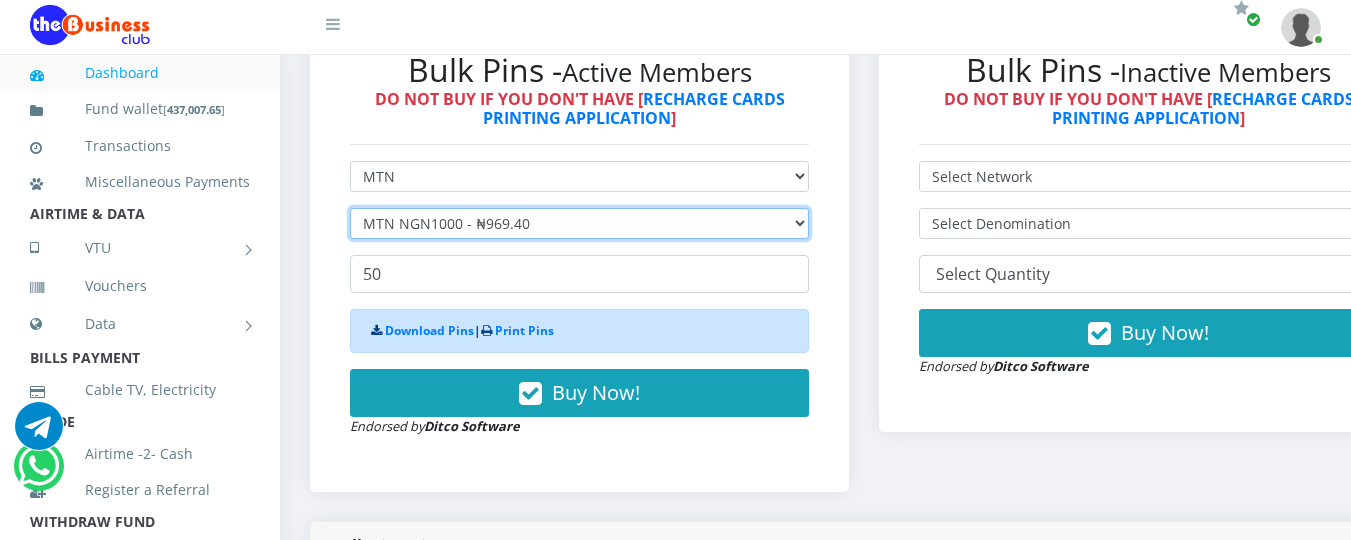 click on "Select Denomination MTN NGN100 - ₦96.94 MTN NGN200 - ₦193.88 MTN NGN400 - ₦387.76 MTN NGN500 - ₦484.70 MTN NGN1000 - ₦969.40 MTN NGN1500 - ₦1,454.10" at bounding box center [579, 223] 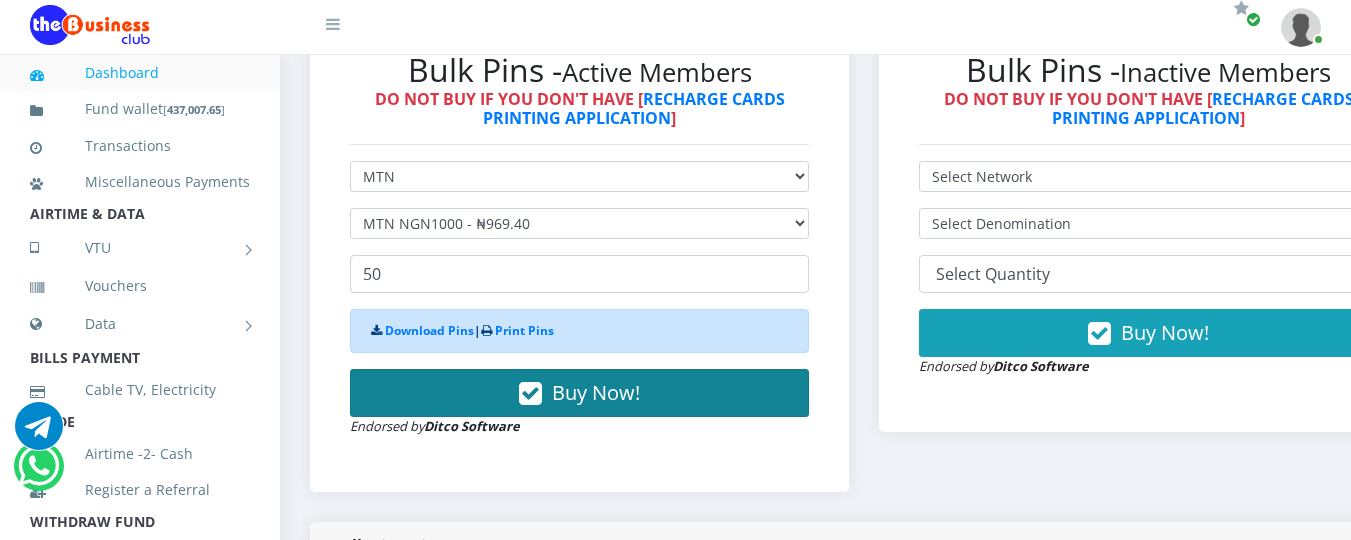 click on "Buy Now!" at bounding box center (596, 392) 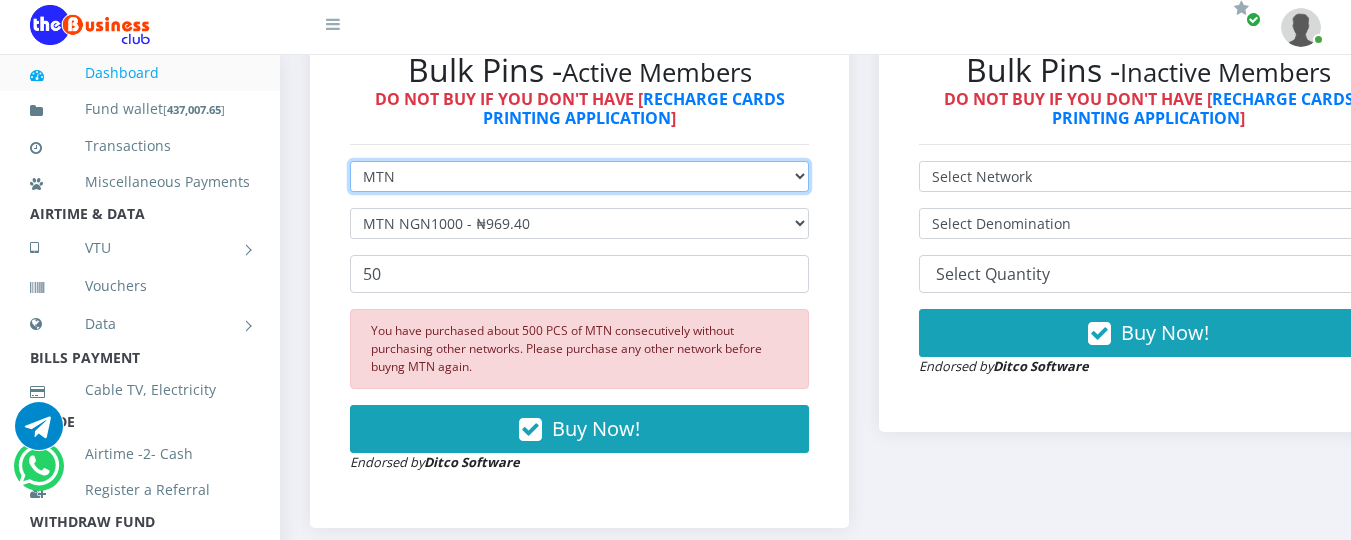click on "Select Network
MTN
Globacom
9Mobile
Airtel" at bounding box center [579, 176] 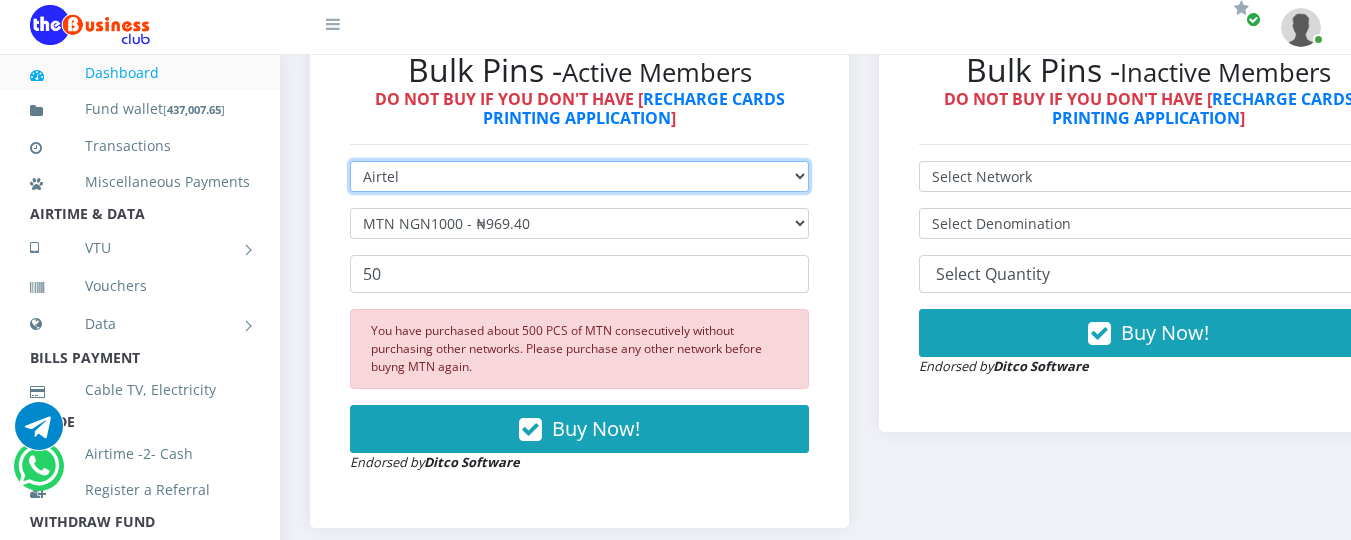 click on "Select Network
MTN
Globacom
9Mobile
Airtel" at bounding box center (579, 176) 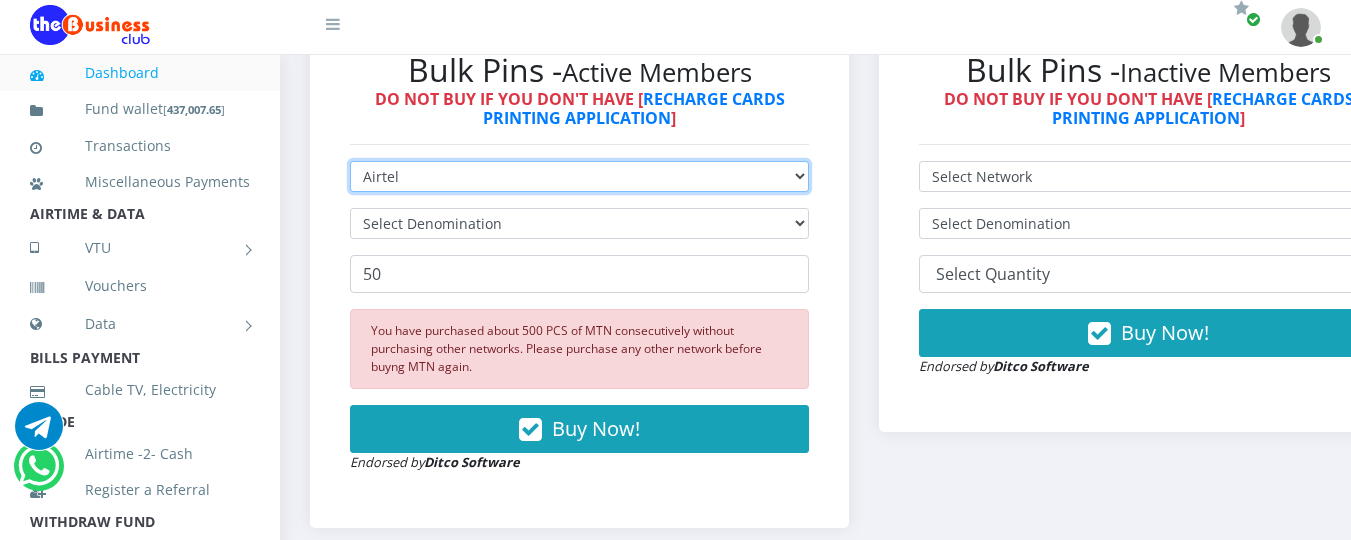 type 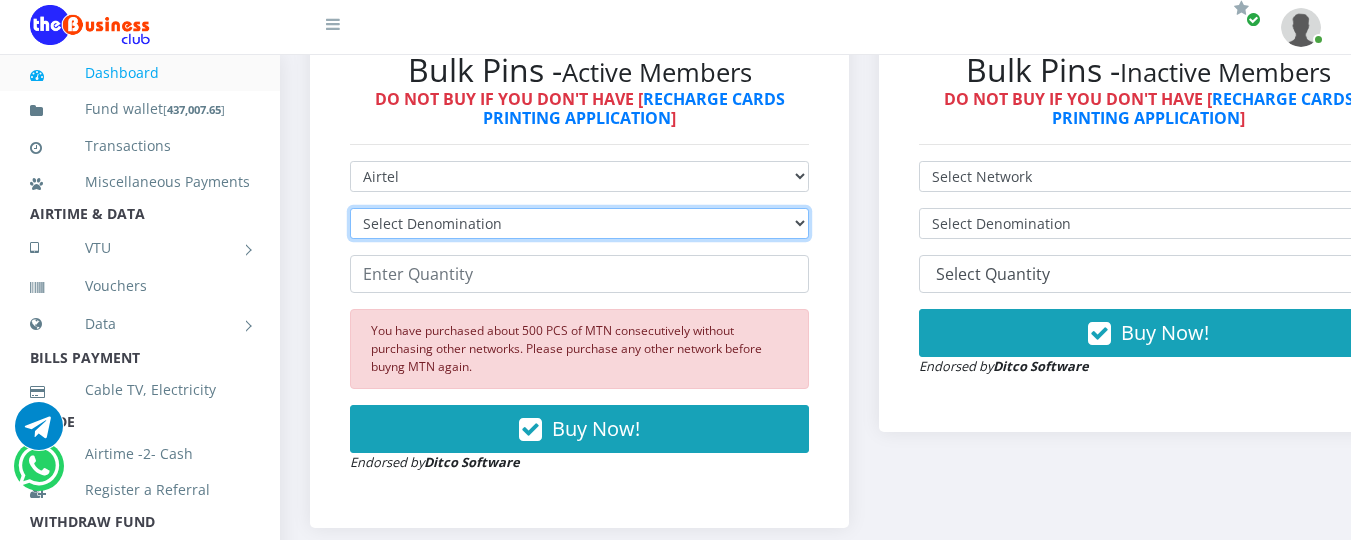 click on "Select Denomination Airtel NGN100 - ₦96.36 Airtel NGN200 - ₦192.72 Airtel NGN500 - ₦481.80 Airtel NGN1000 - ₦963.60" at bounding box center [579, 223] 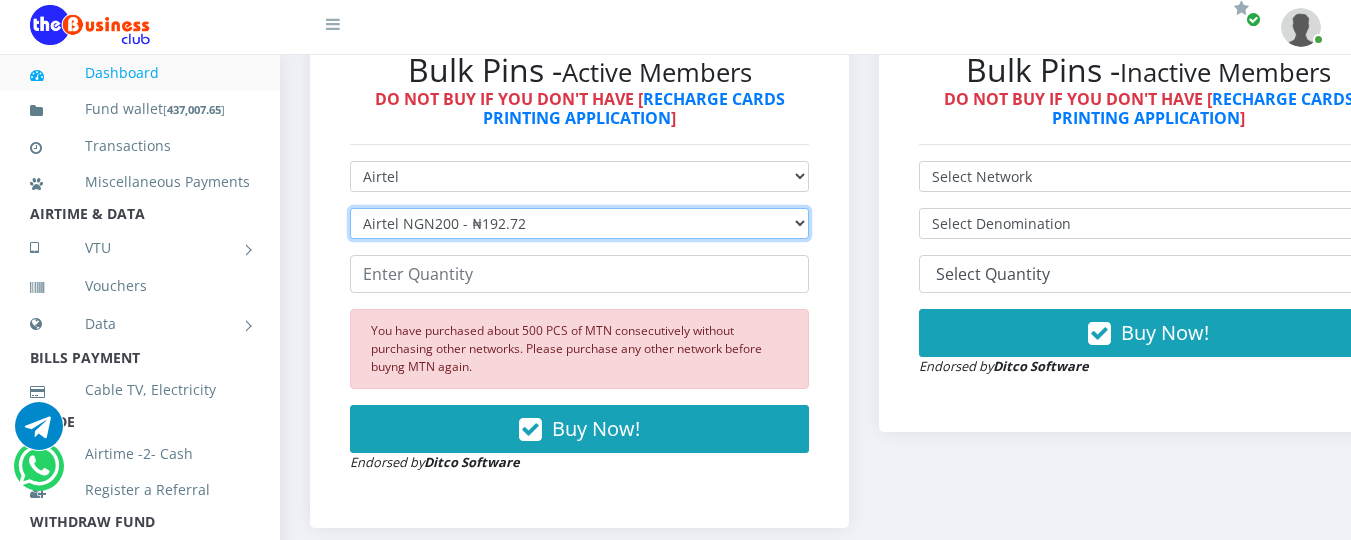 click on "Select Denomination Airtel NGN100 - ₦96.36 Airtel NGN200 - ₦192.72 Airtel NGN500 - ₦481.80 Airtel NGN1000 - ₦963.60" at bounding box center [579, 223] 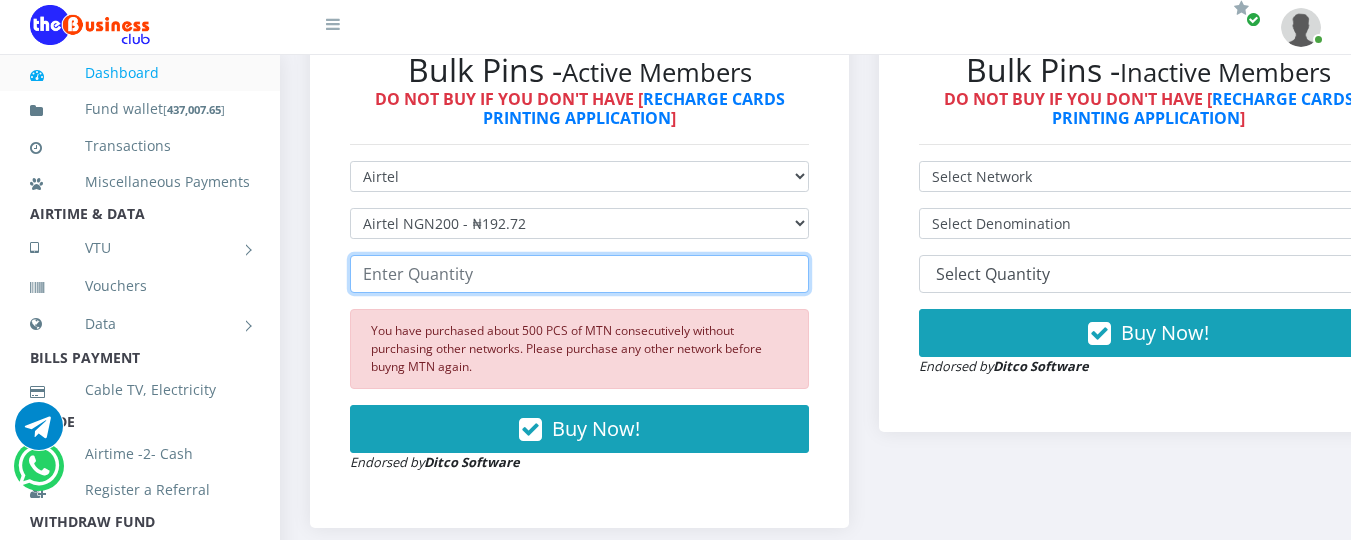 click at bounding box center (579, 274) 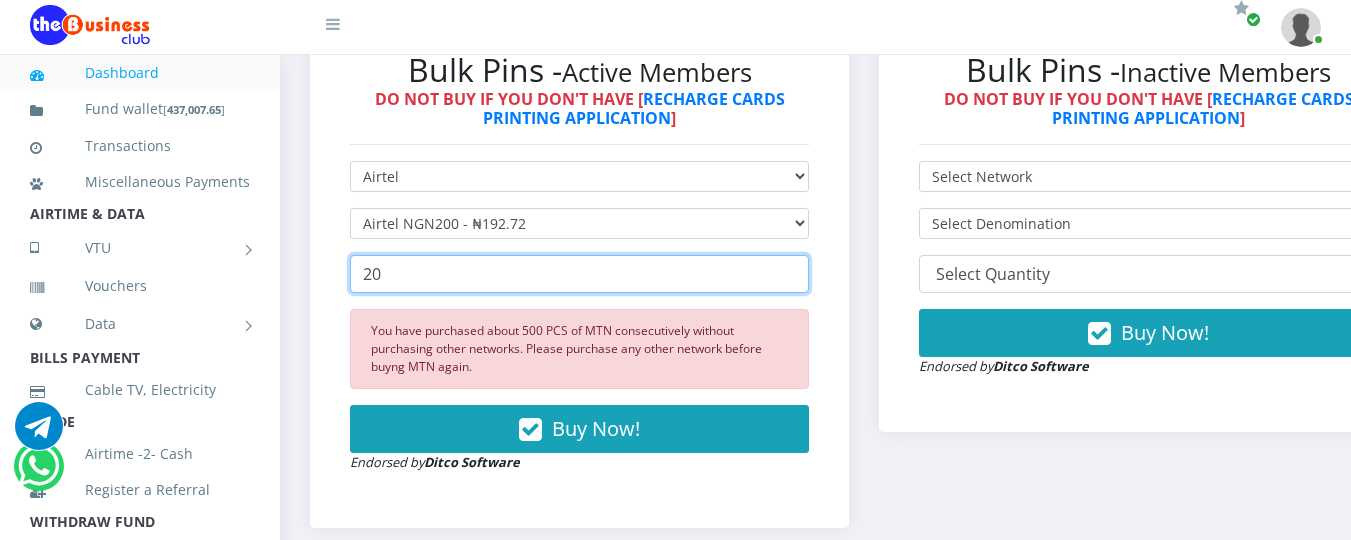 type on "200" 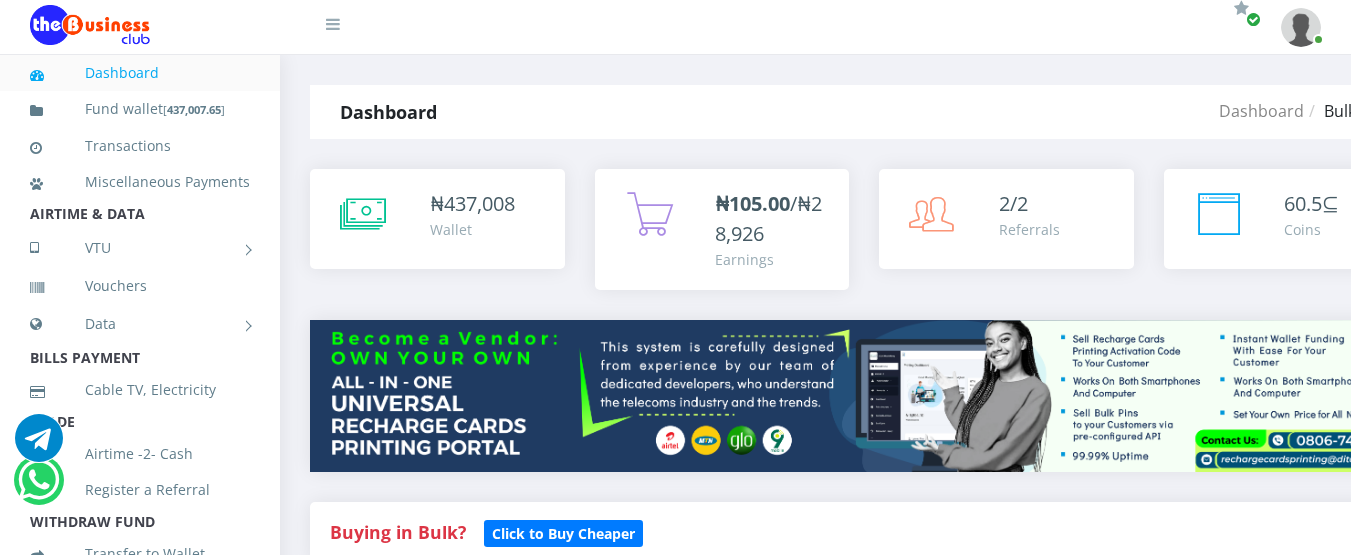 click on "Select Network
MTN
Globacom
9Mobile
Airtel" at bounding box center [579, 808] 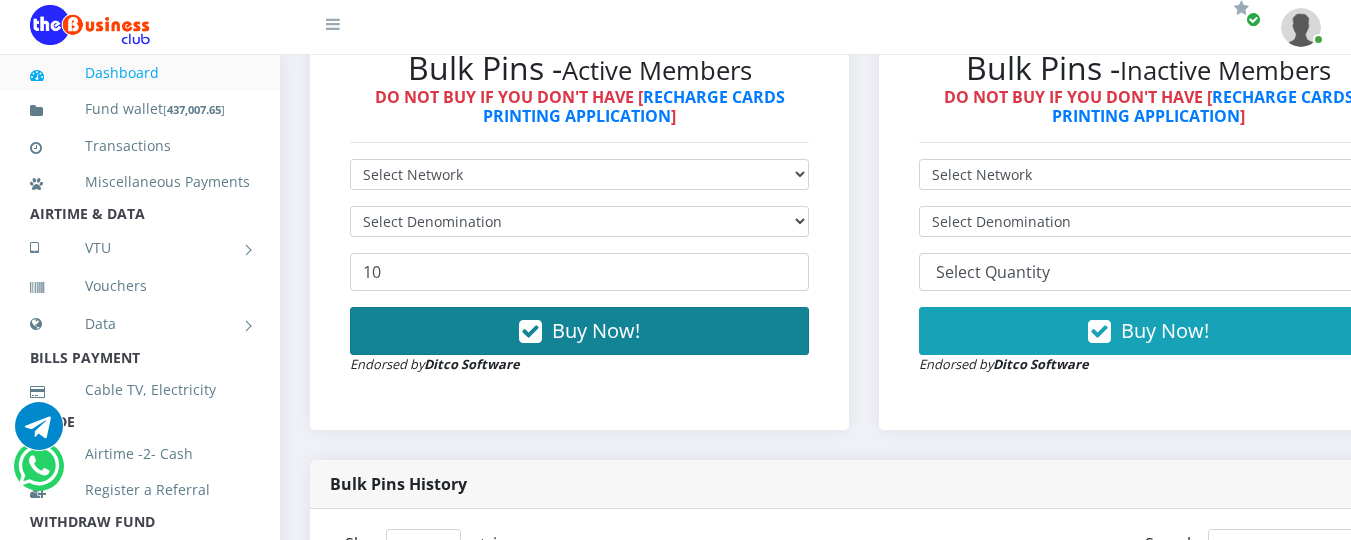 scroll, scrollTop: 634, scrollLeft: 0, axis: vertical 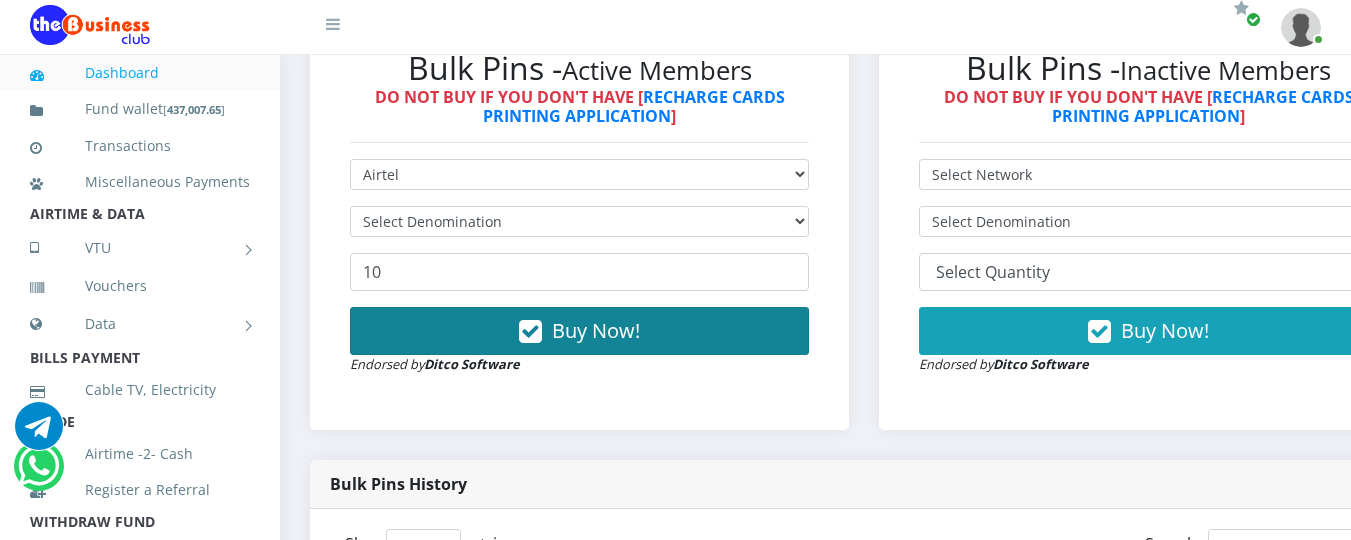 click on "Select Network
MTN
Globacom
9Mobile
Airtel" at bounding box center [579, 174] 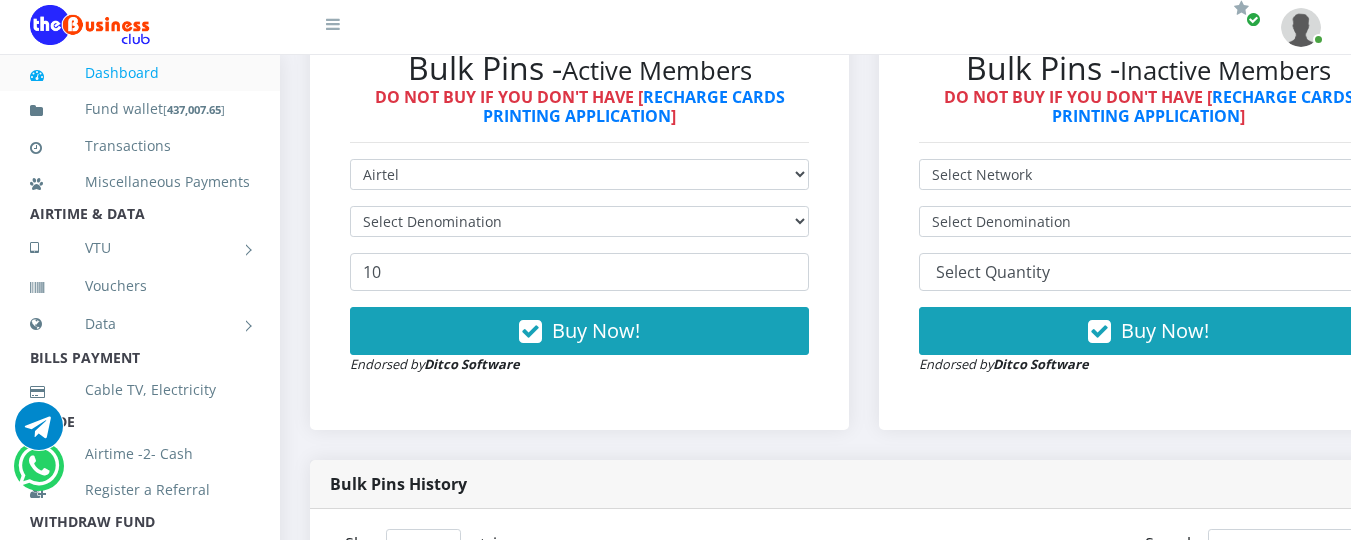 type 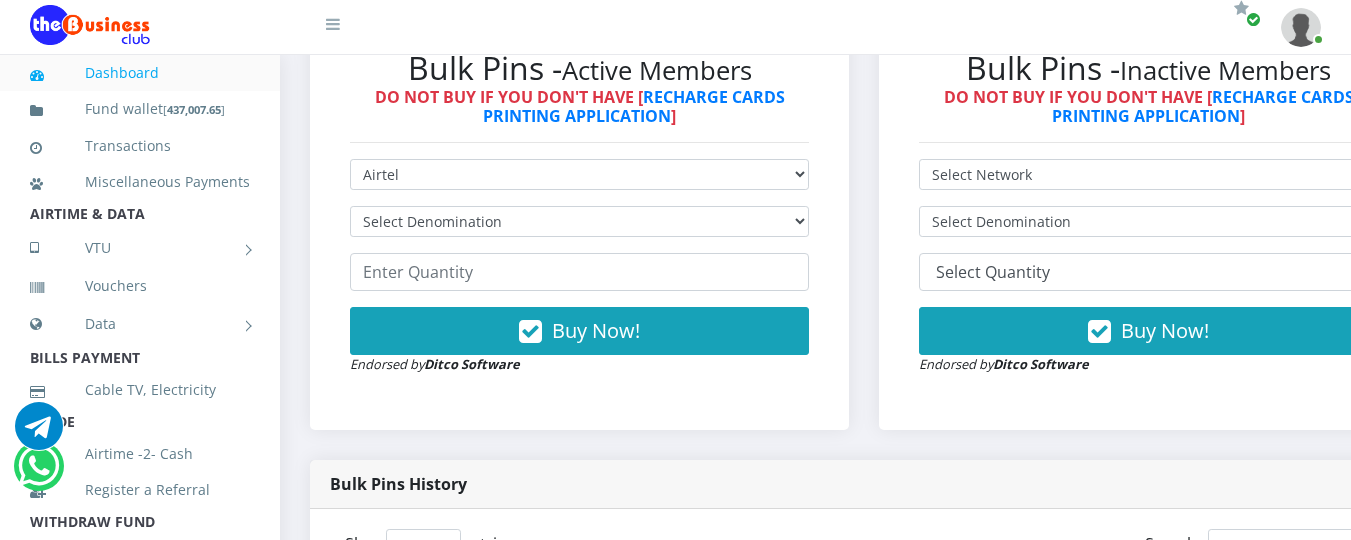 scroll, scrollTop: 0, scrollLeft: 0, axis: both 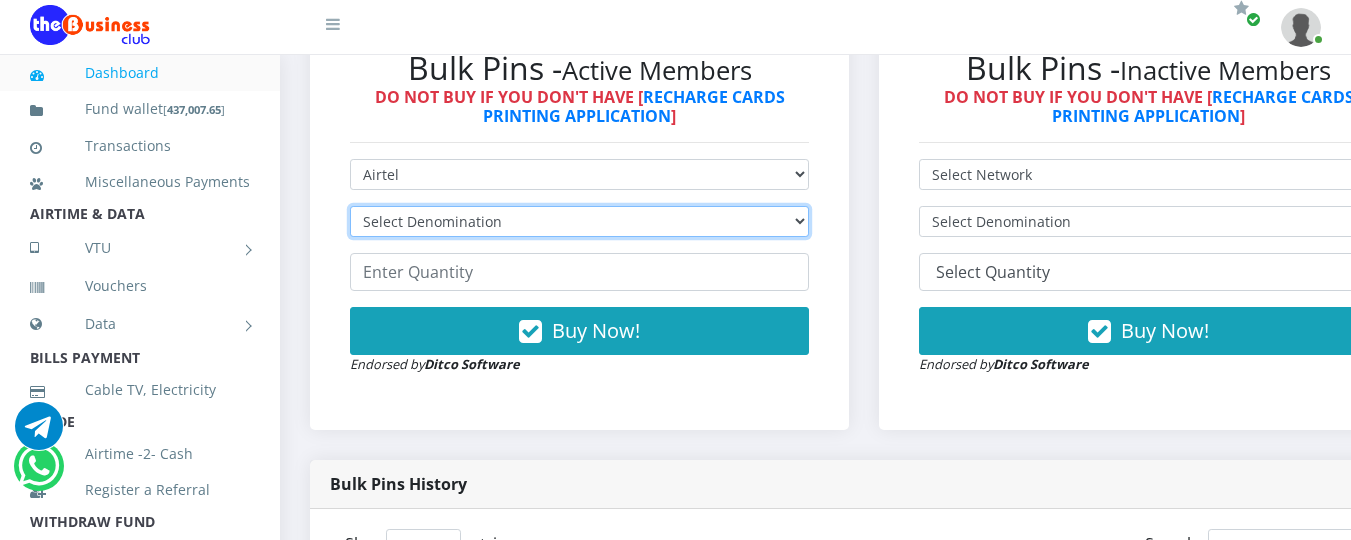 click on "Select Denomination Airtel NGN100 - ₦96.36 Airtel NGN200 - ₦192.72 Airtel NGN500 - ₦481.80 Airtel NGN1000 - ₦963.60" at bounding box center (579, 221) 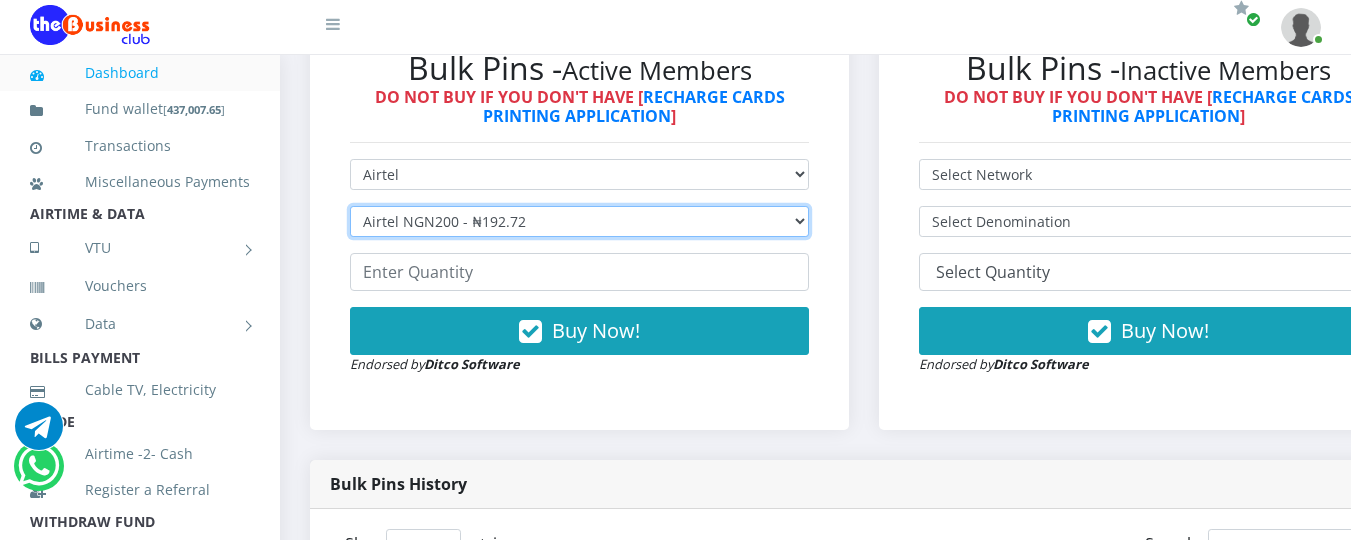 click on "Select Denomination Airtel NGN100 - ₦96.36 Airtel NGN200 - ₦192.72 Airtel NGN500 - ₦481.80 Airtel NGN1000 - ₦963.60" at bounding box center (579, 221) 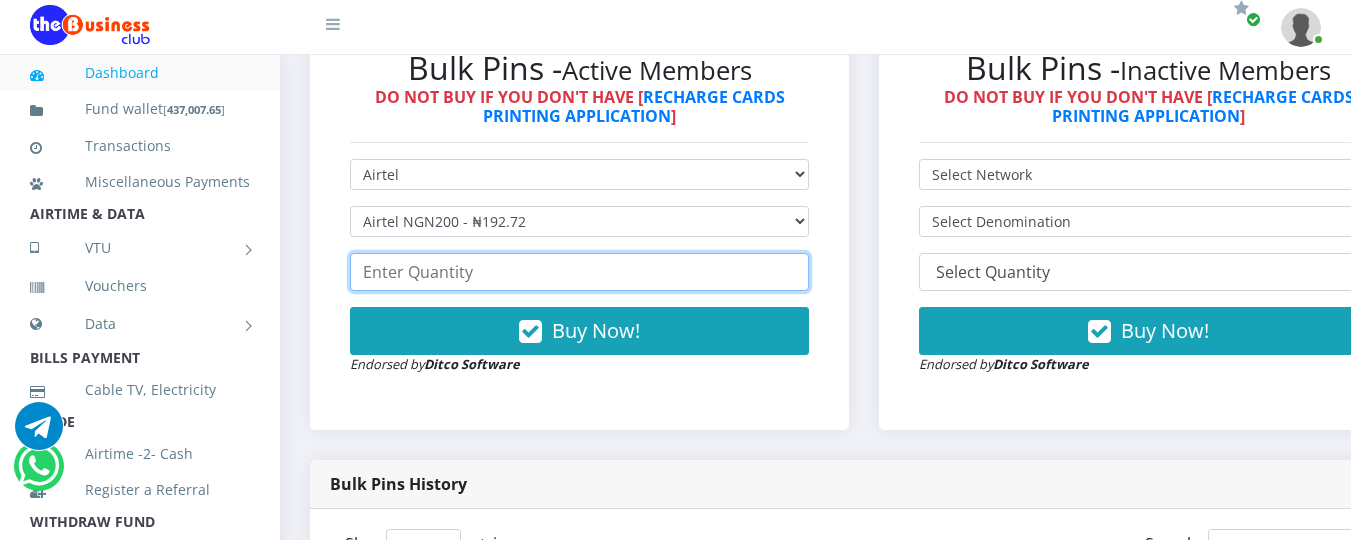 click at bounding box center [579, 272] 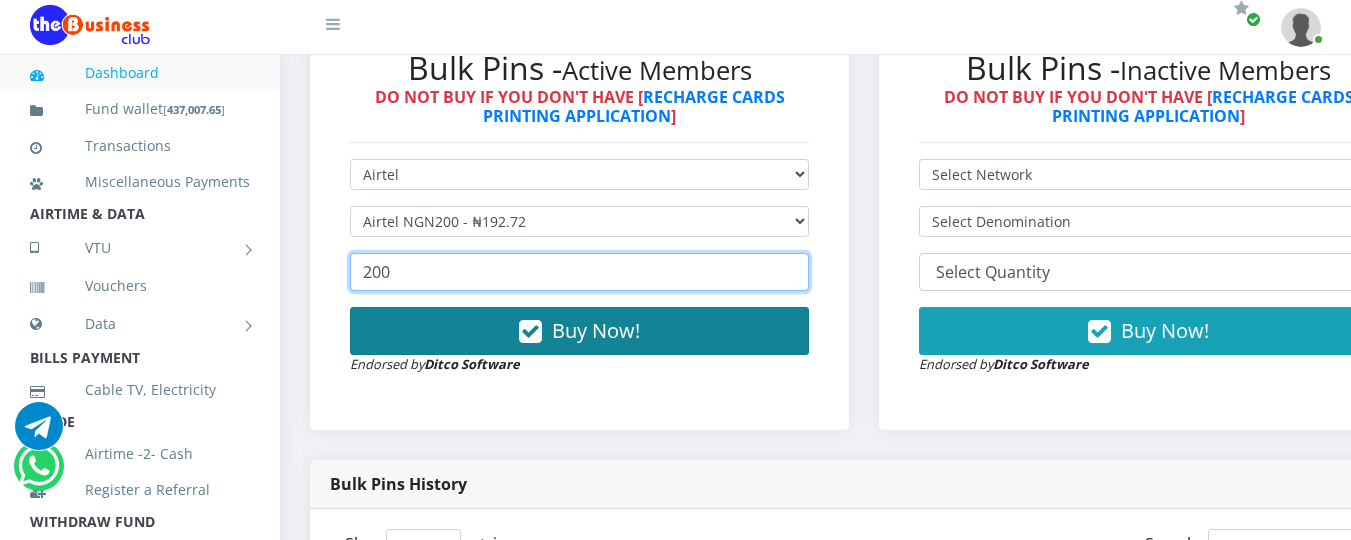 type on "200" 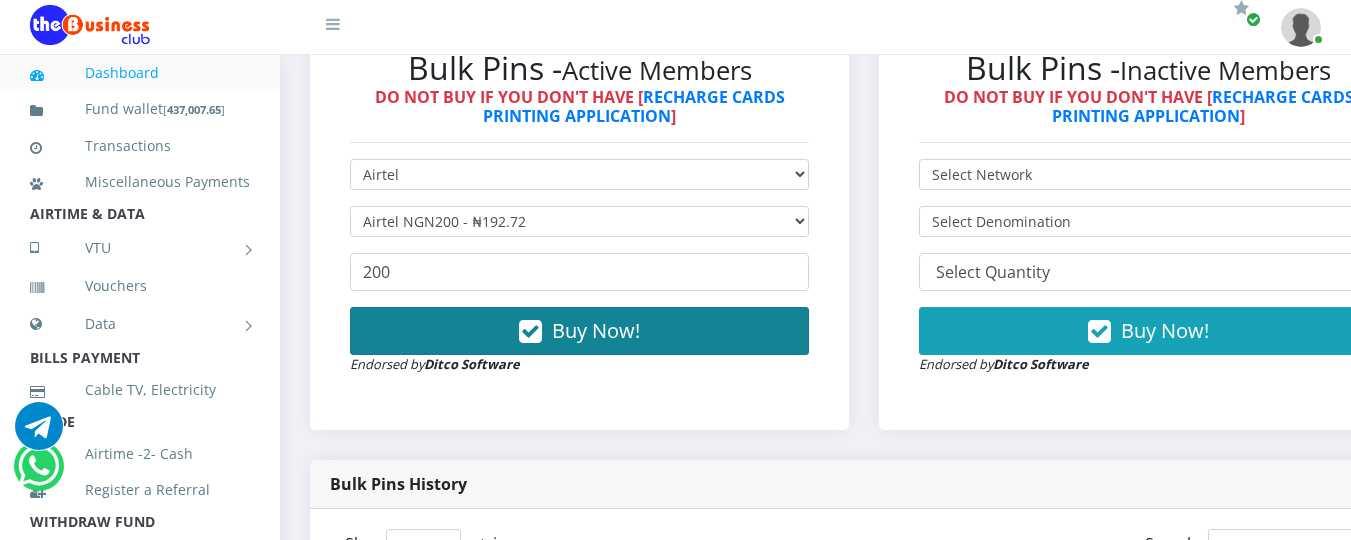 click on "Buy Now!" at bounding box center [596, 330] 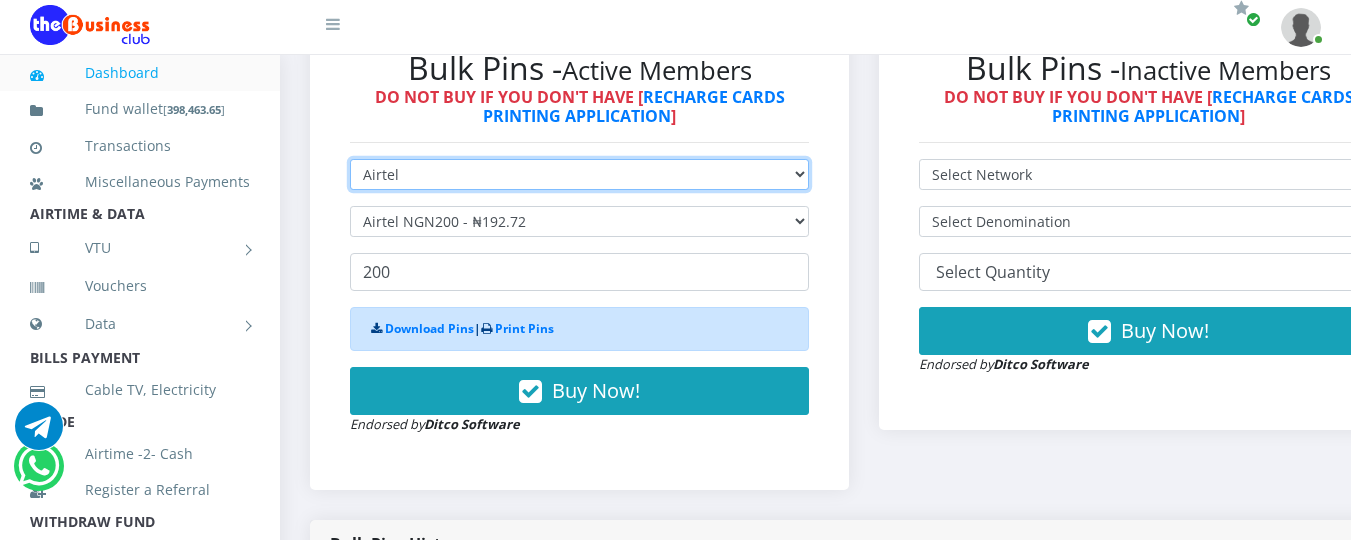 click on "Select Network
MTN
Globacom
9Mobile
Airtel" at bounding box center [579, 174] 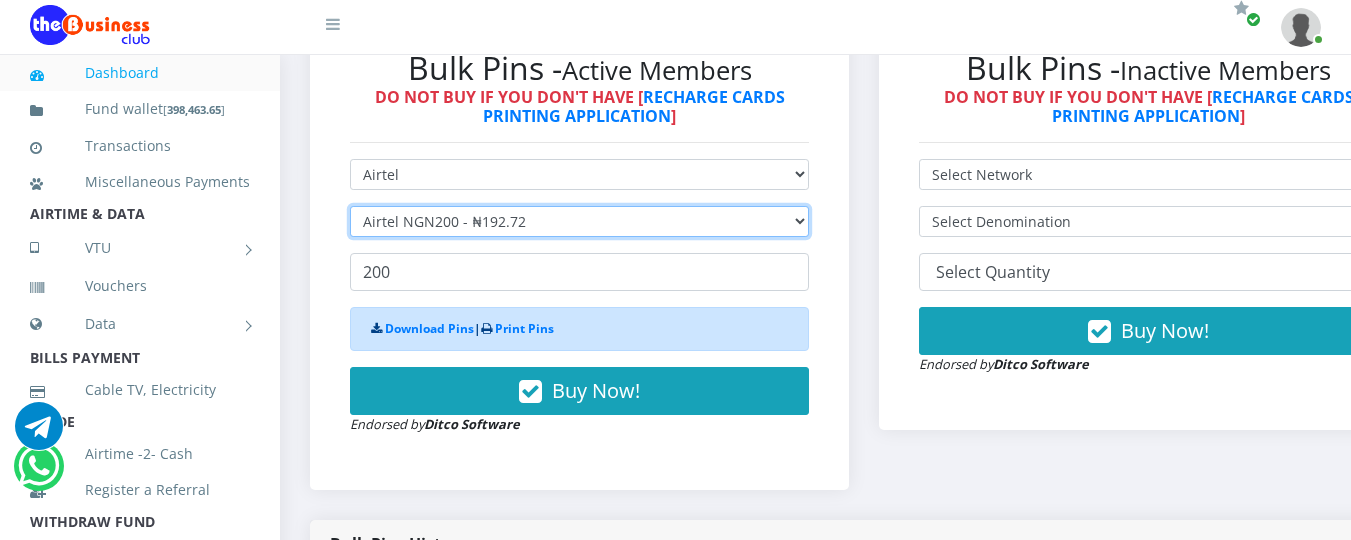 click on "Select Denomination Airtel NGN100 - ₦96.36 Airtel NGN200 - ₦192.72 Airtel NGN500 - ₦481.80 Airtel NGN1000 - ₦963.60" at bounding box center [579, 221] 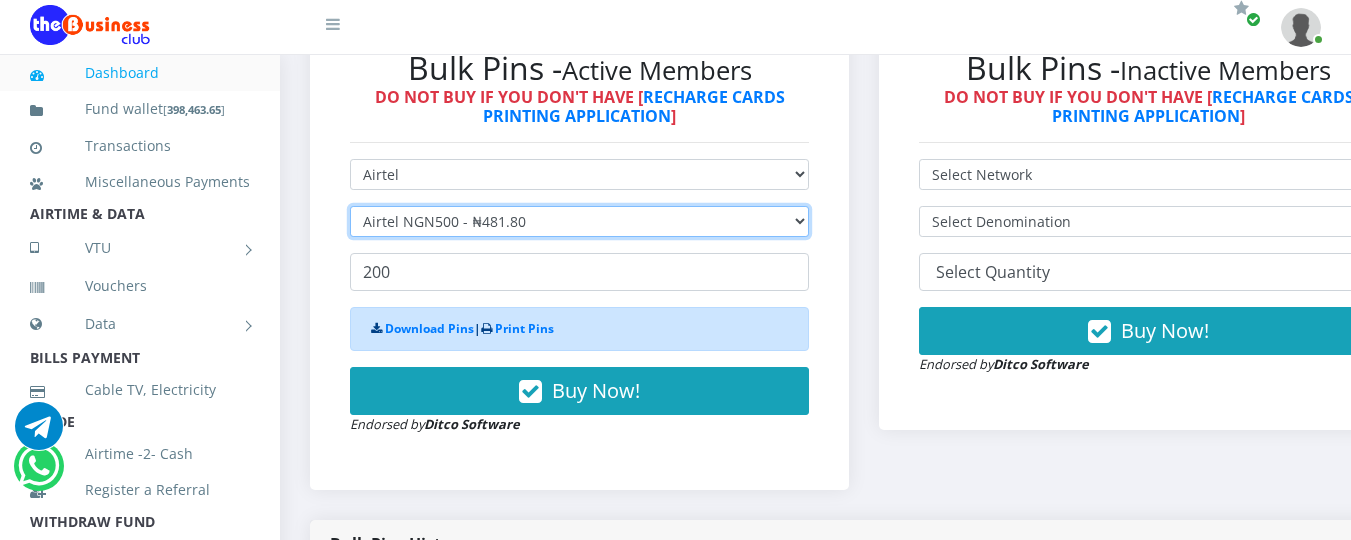 click on "Select Denomination Airtel NGN100 - ₦96.36 Airtel NGN200 - ₦192.72 Airtel NGN500 - ₦481.80 Airtel NGN1000 - ₦963.60" at bounding box center [579, 221] 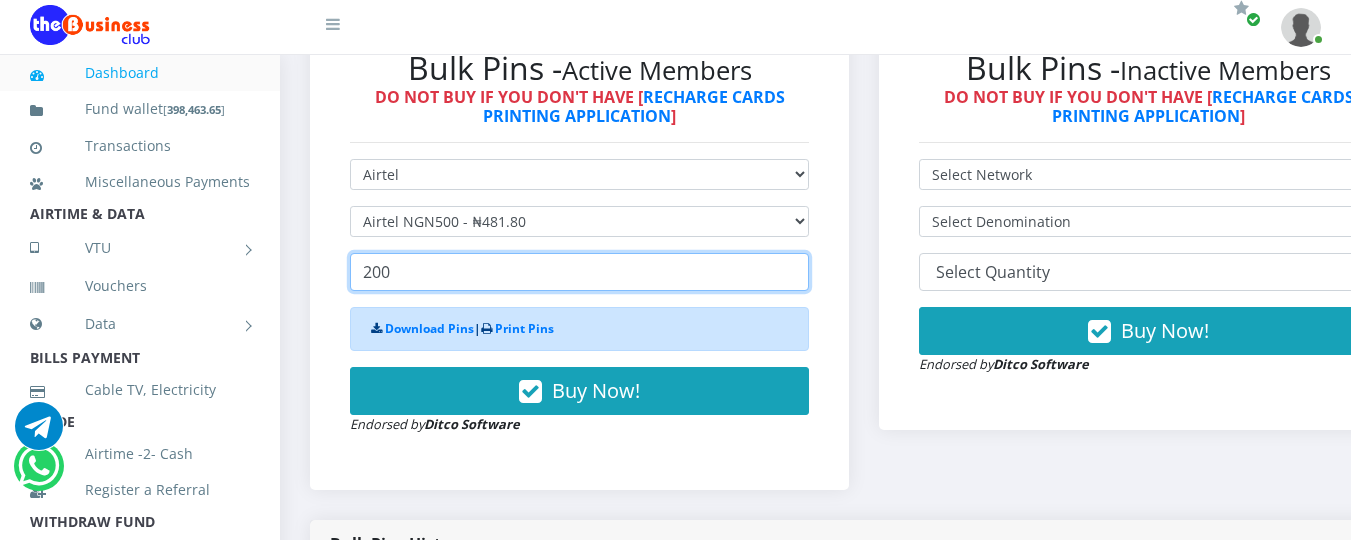 click on "200" at bounding box center [579, 272] 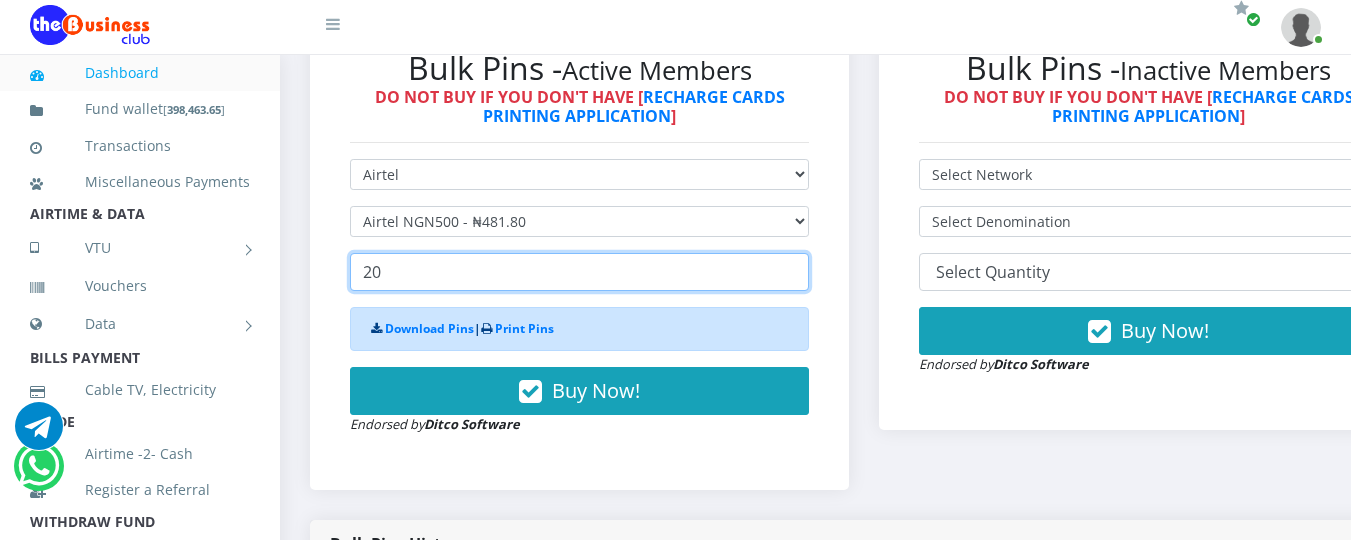type on "2" 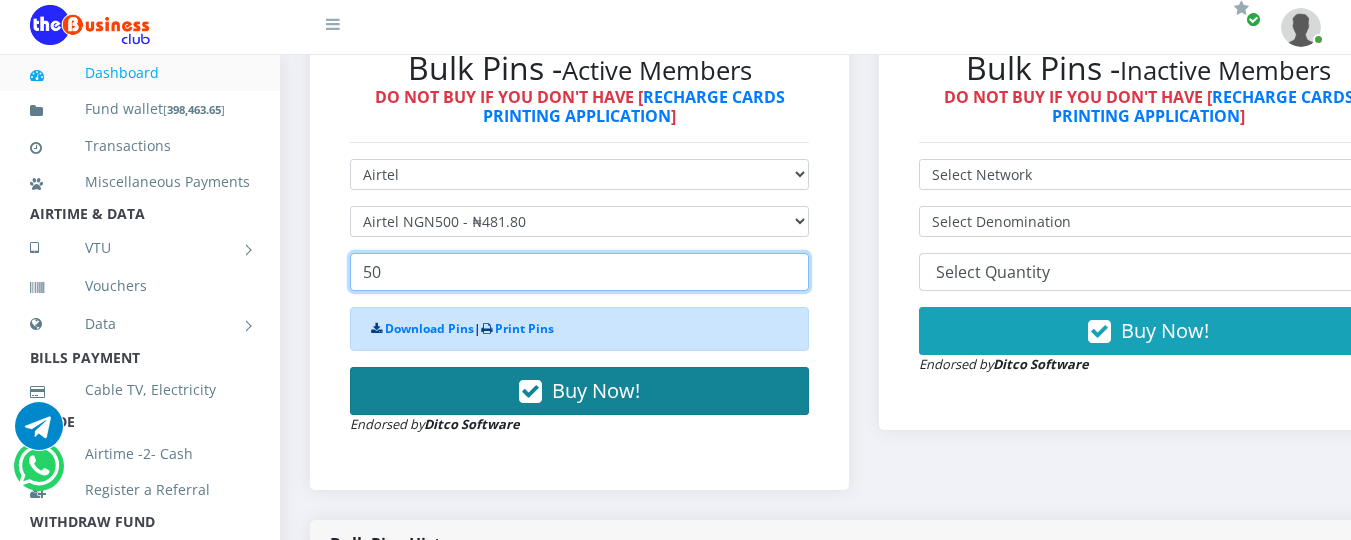type on "50" 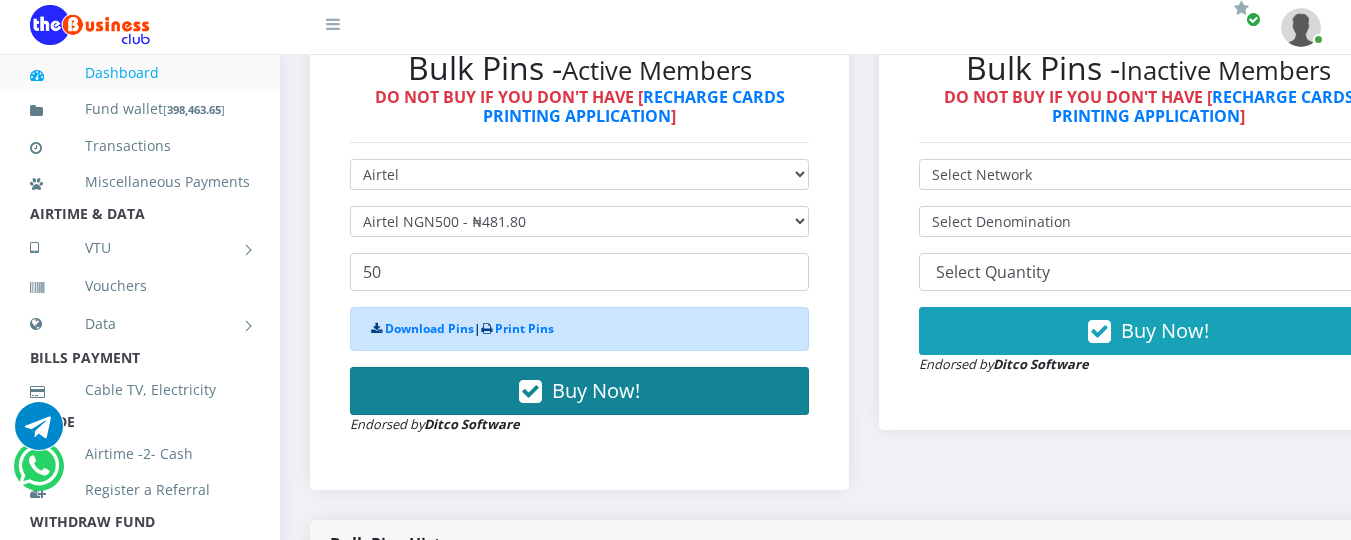 click on "Buy Now!" at bounding box center (596, 390) 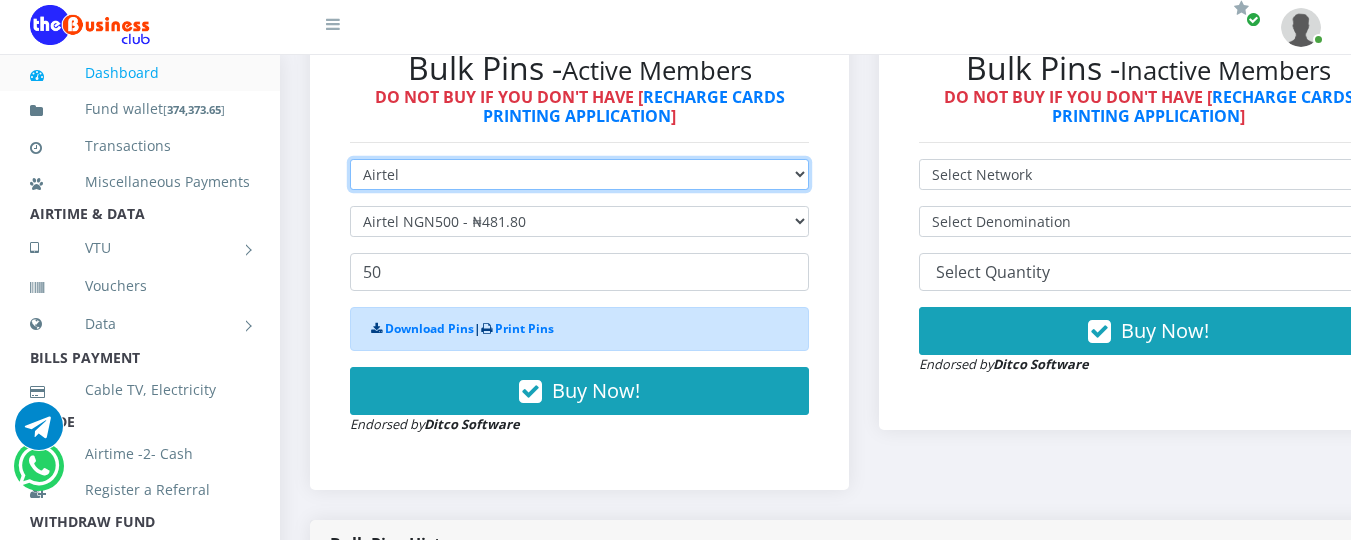 click on "Select Network
MTN
Globacom
9Mobile
Airtel" at bounding box center (579, 174) 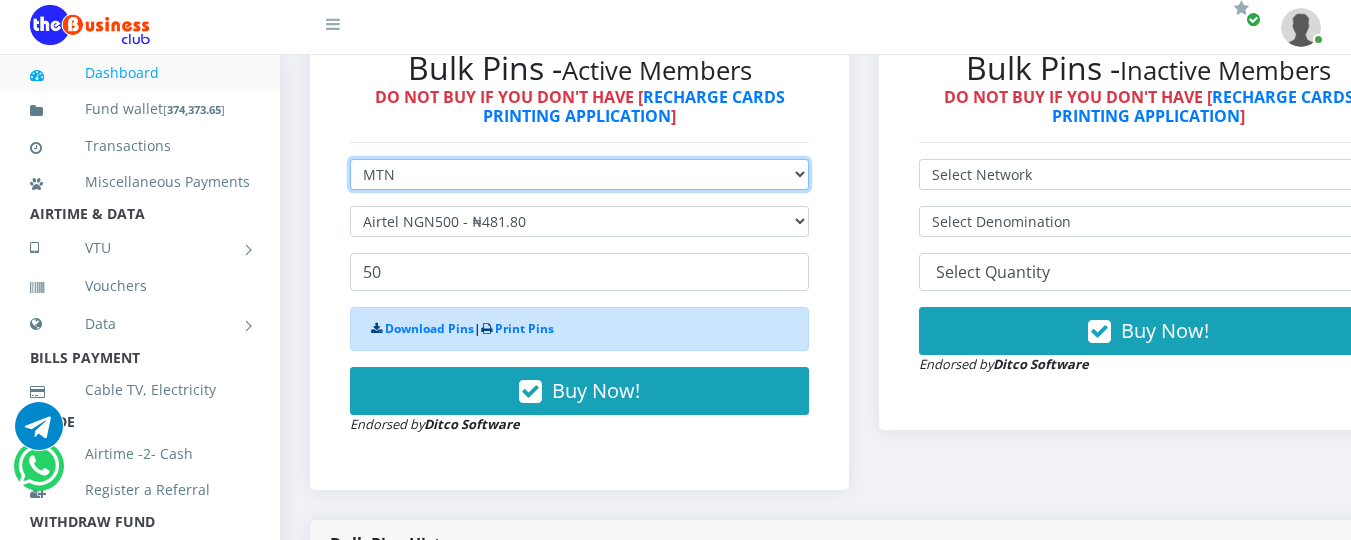 click on "Select Network
MTN
Globacom
9Mobile
Airtel" at bounding box center [579, 174] 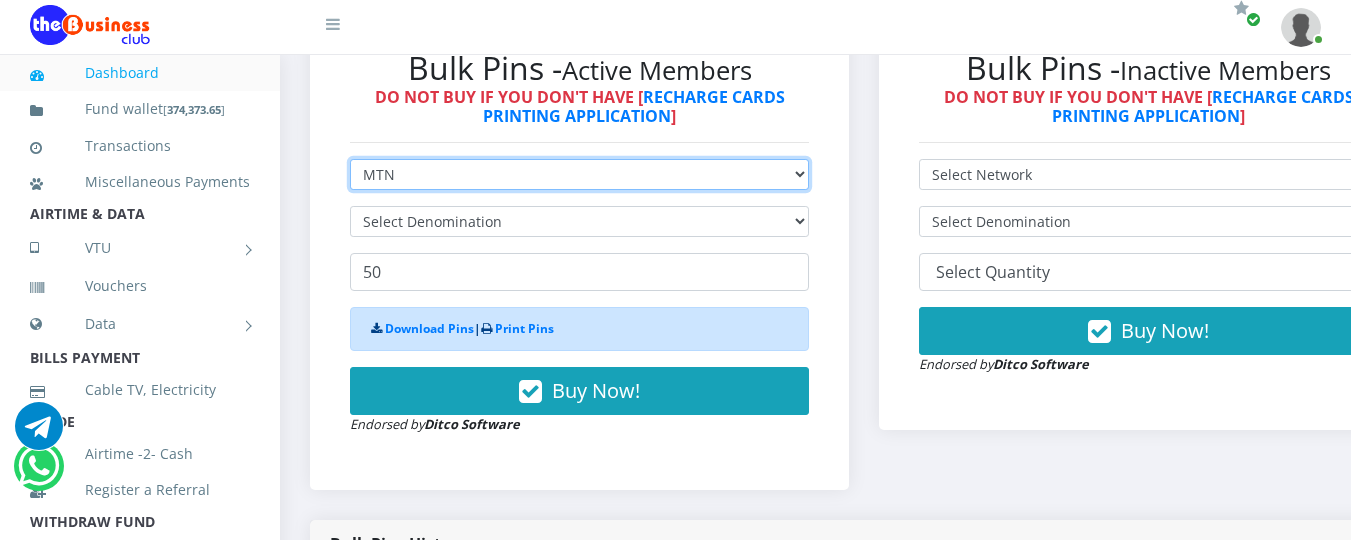 type 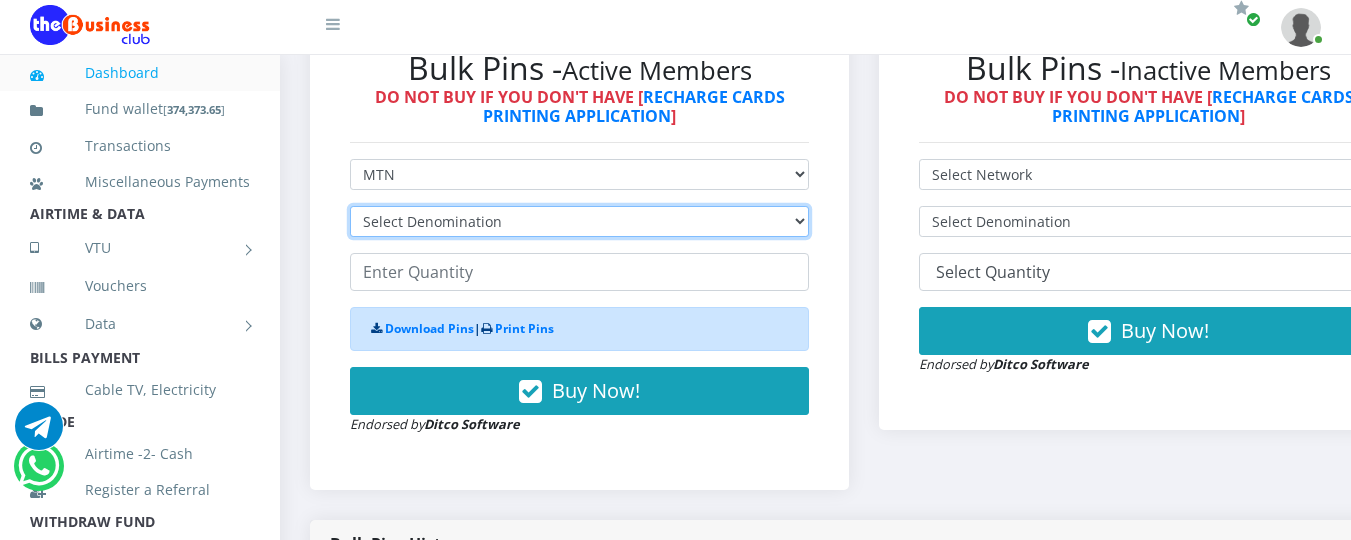 click on "Select Denomination MTN NGN100 - ₦96.94 MTN NGN200 - ₦193.88 MTN NGN400 - ₦387.76 MTN NGN500 - ₦484.70 MTN NGN1000 - ₦969.40 MTN NGN1500 - ₦1,454.10" at bounding box center [579, 221] 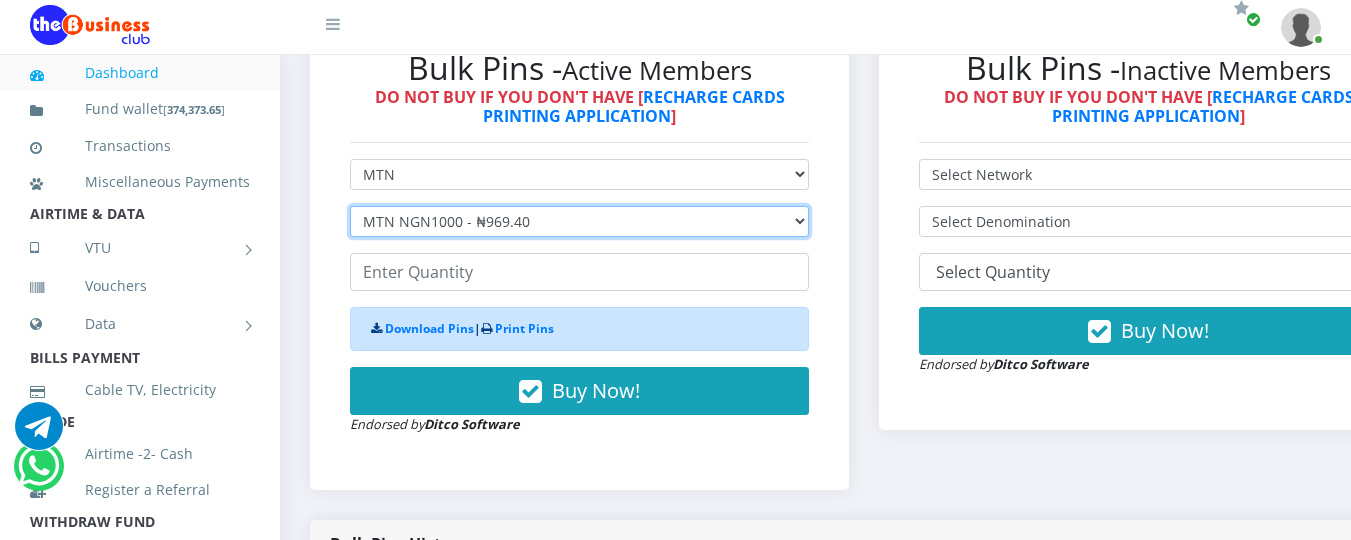 click on "Select Denomination MTN NGN100 - ₦96.94 MTN NGN200 - ₦193.88 MTN NGN400 - ₦387.76 MTN NGN500 - ₦484.70 MTN NGN1000 - ₦969.40 MTN NGN1500 - ₦1,454.10" at bounding box center (579, 221) 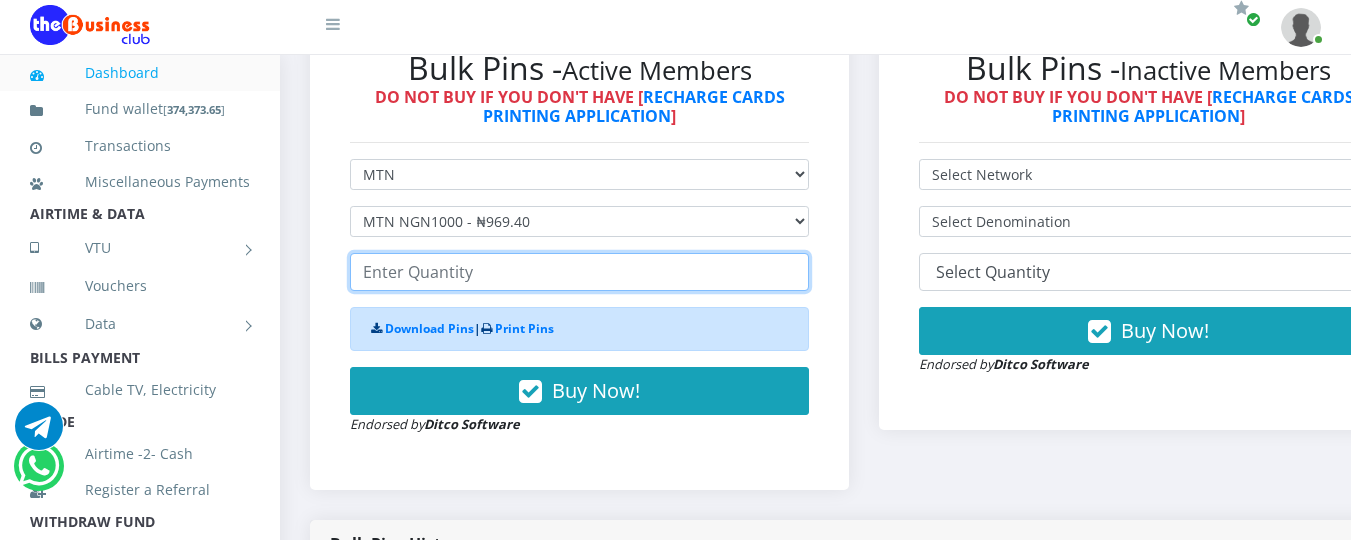 click at bounding box center [579, 272] 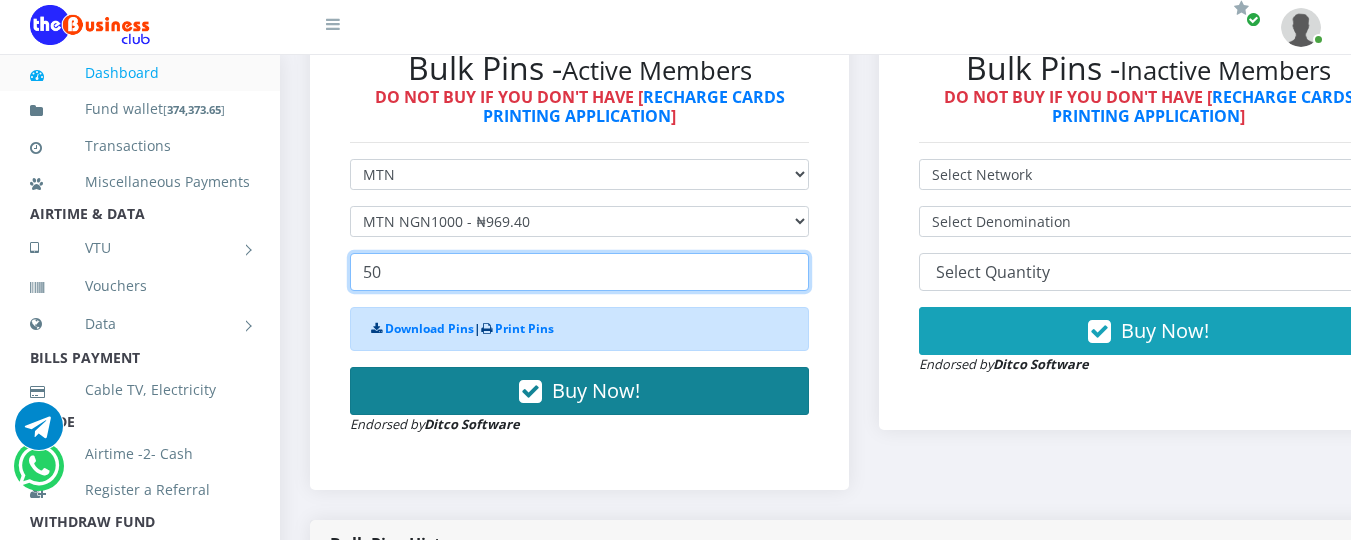 type on "50" 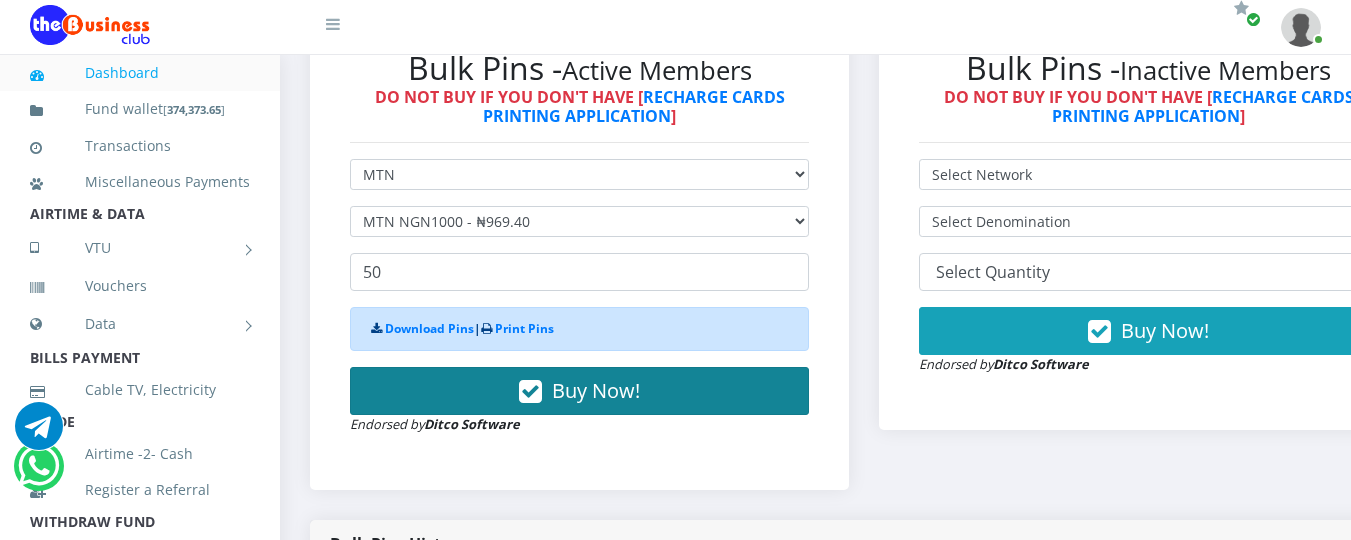 click on "Buy Now!" at bounding box center (596, 390) 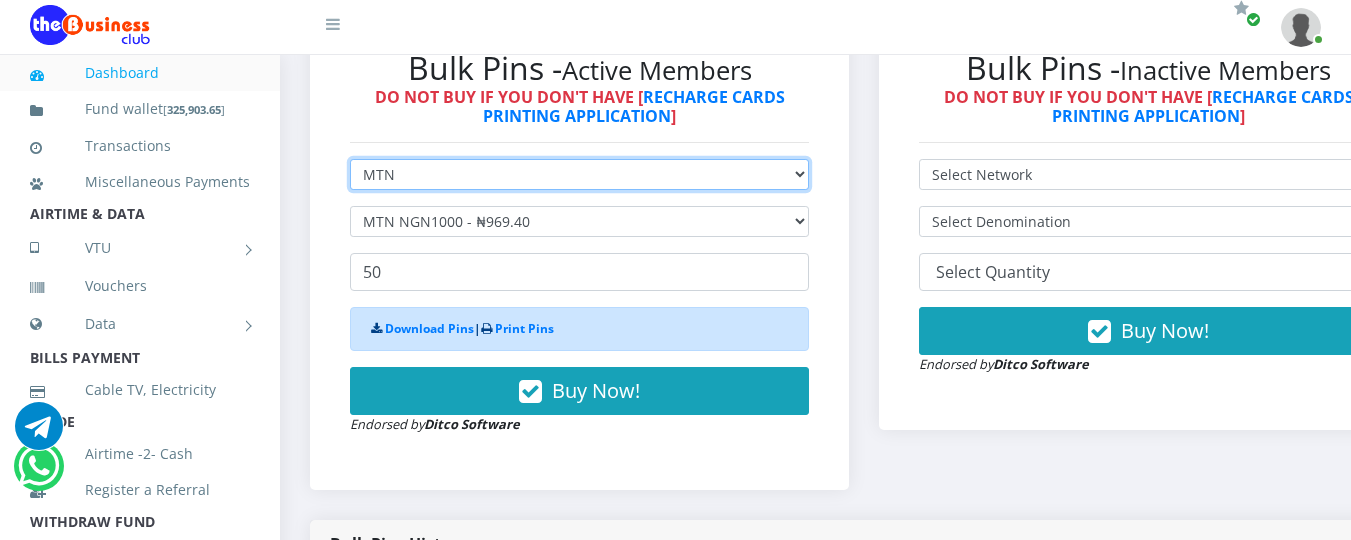 click on "Select Network
MTN
Globacom
9Mobile
Airtel" at bounding box center (579, 174) 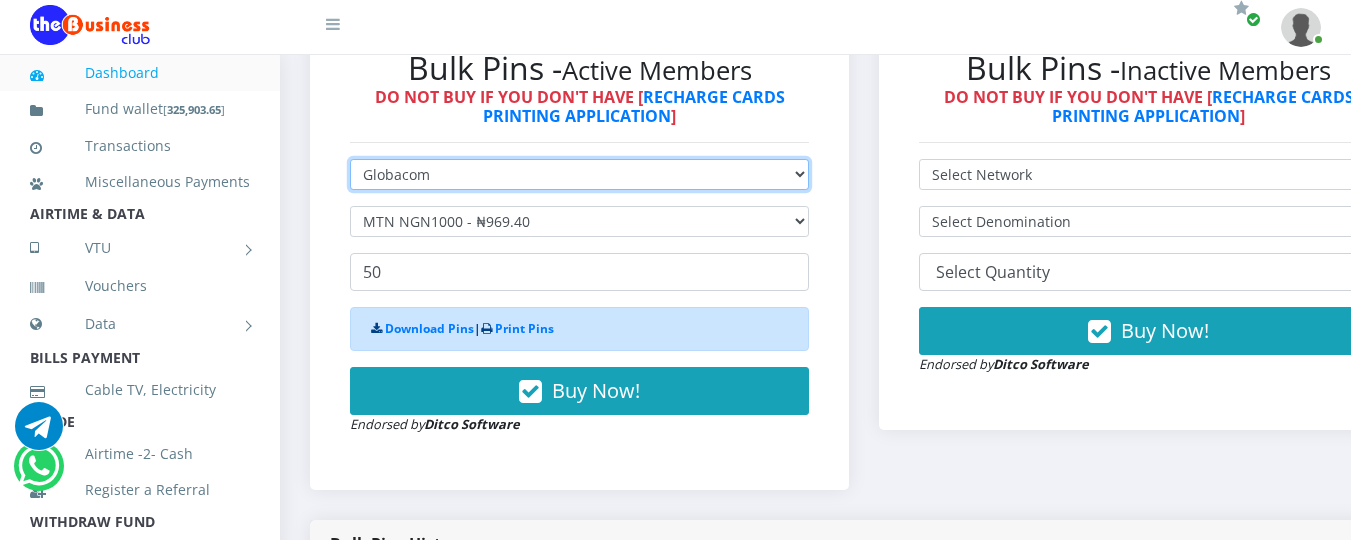 click on "Select Network
MTN
Globacom
9Mobile
Airtel" at bounding box center (579, 174) 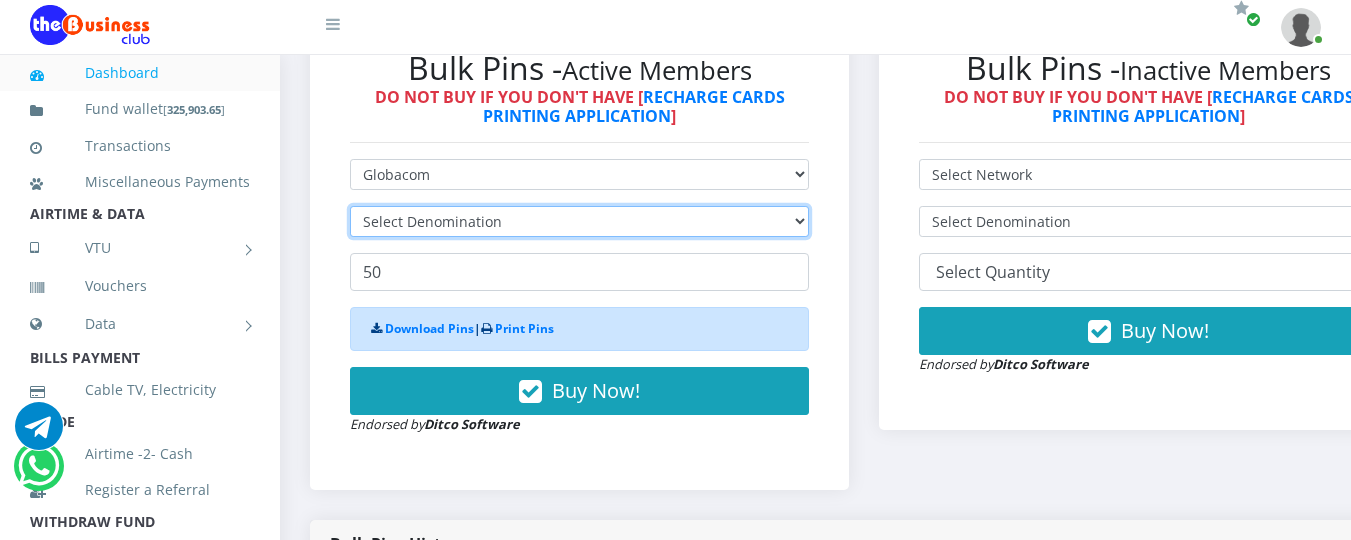 click on "Select Denomination" at bounding box center [579, 221] 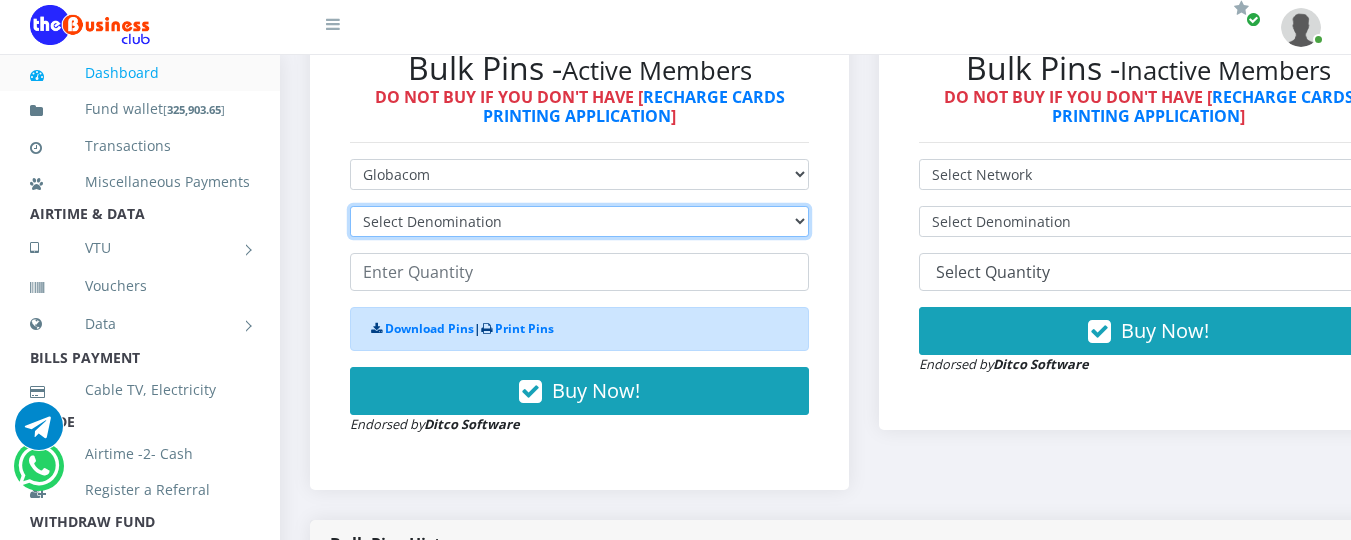 select on "482.25-500" 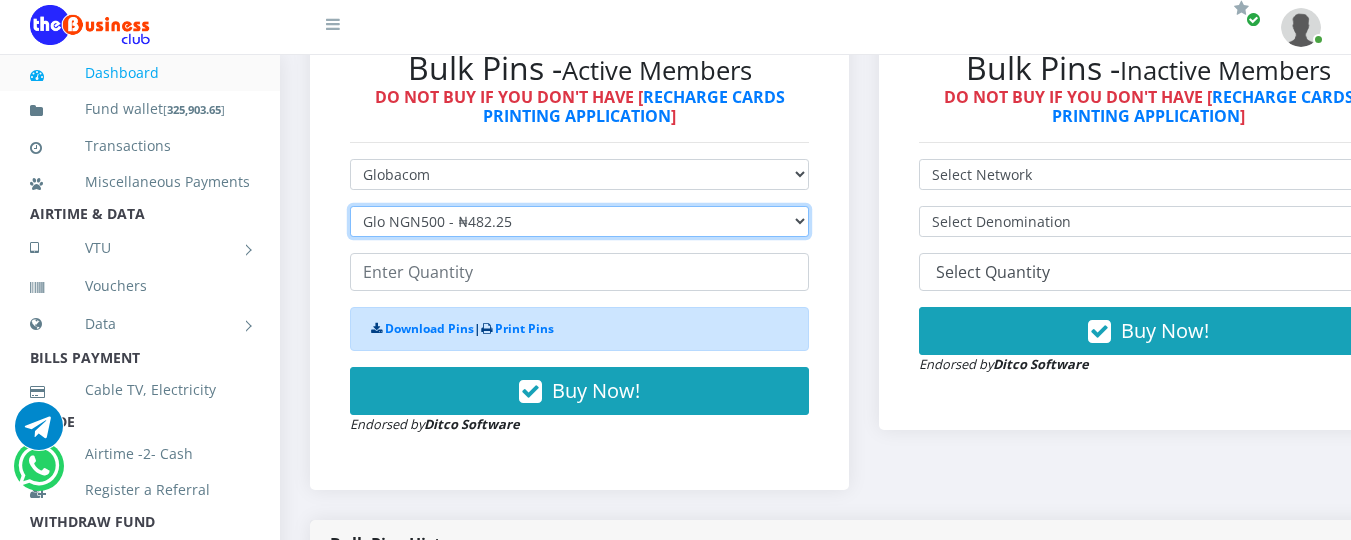click on "Select Denomination Glo NGN100 - ₦96.45 Glo NGN200 - ₦192.90 Glo NGN500 - ₦482.25 Glo NGN1000 - ₦964.50" at bounding box center [579, 221] 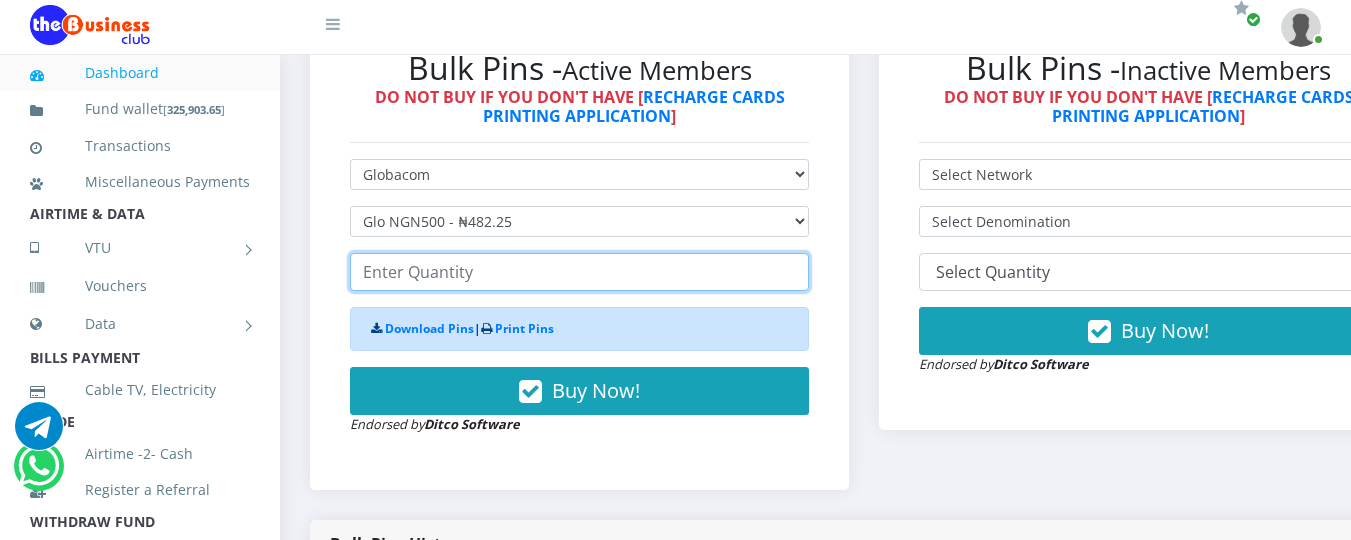 click at bounding box center [579, 272] 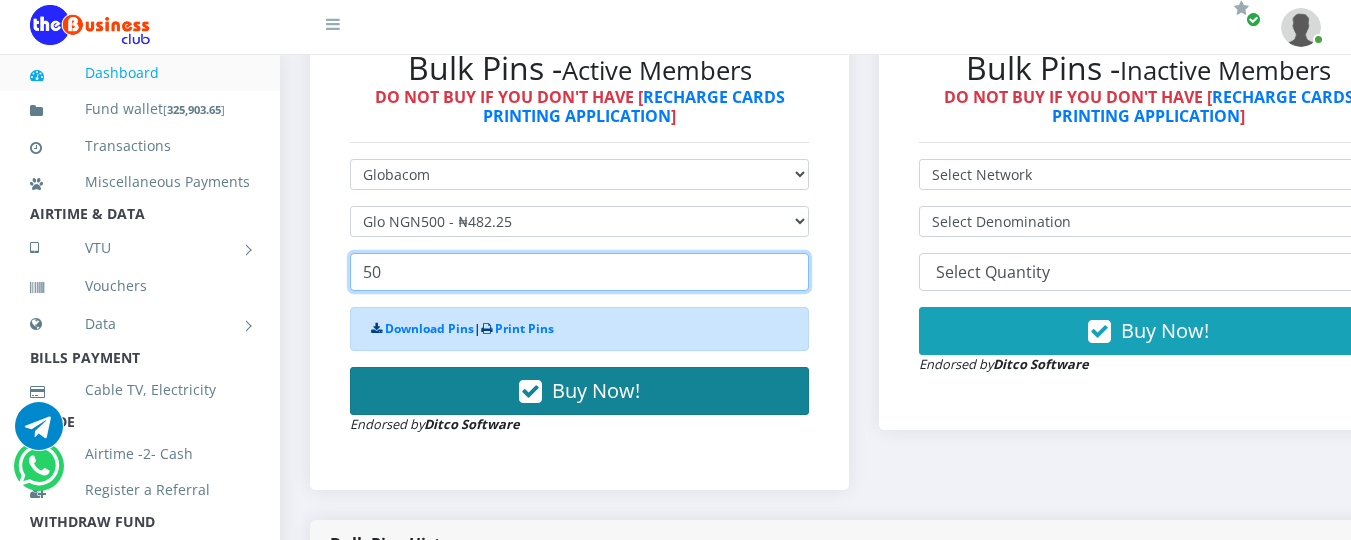 type on "50" 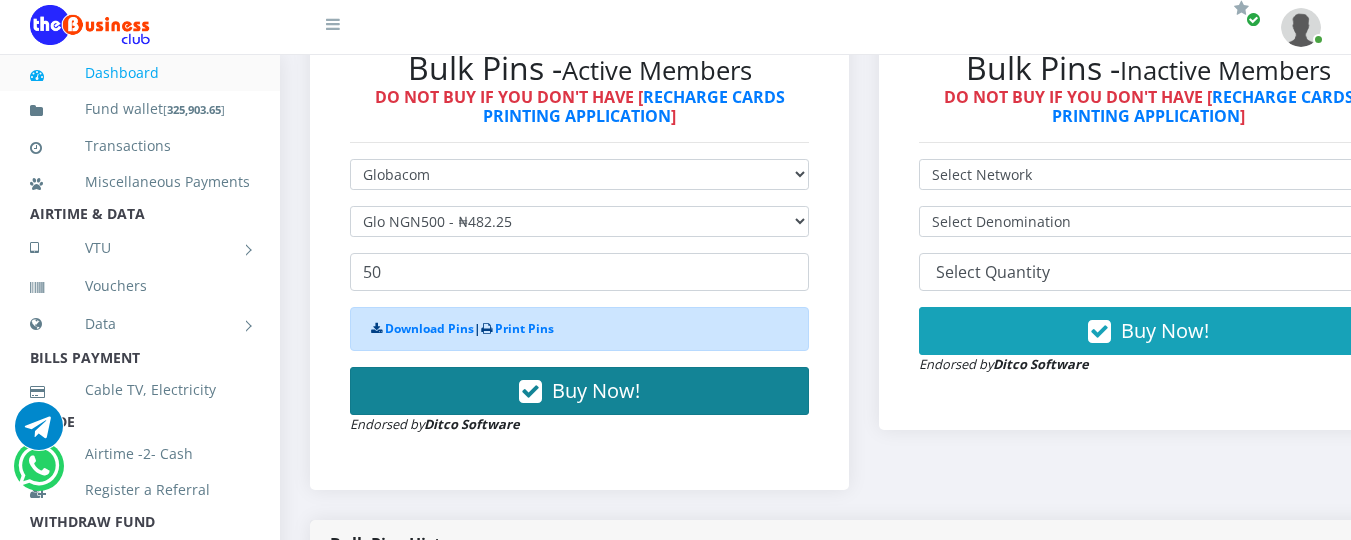 click on "Buy Now!" at bounding box center [596, 390] 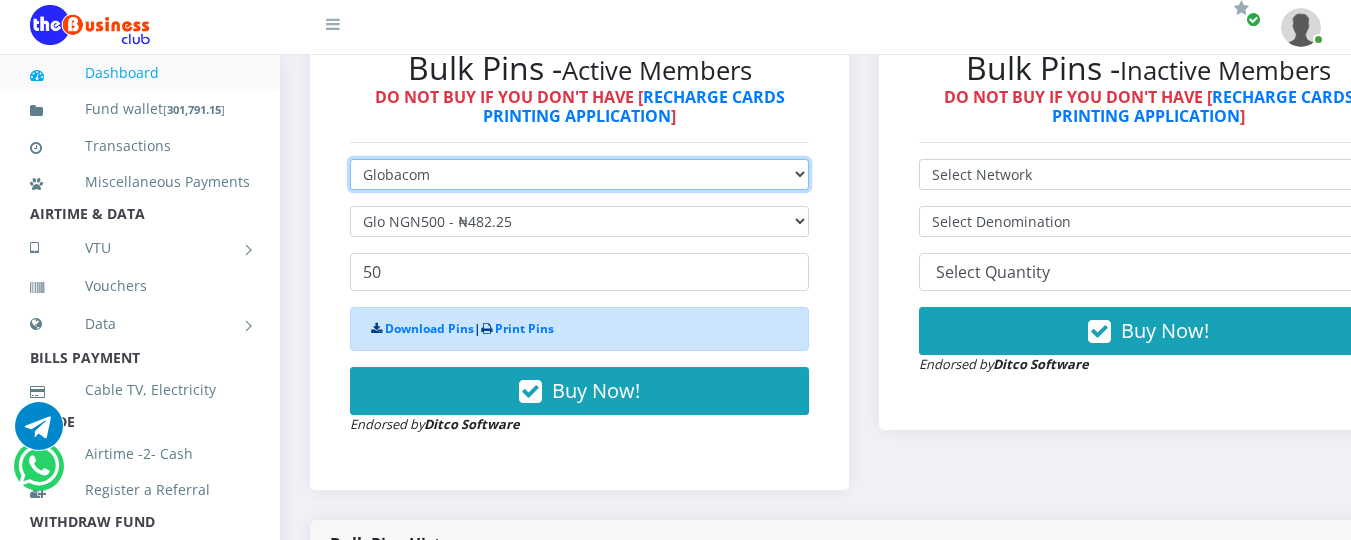 click on "Select Network
MTN
Globacom
9Mobile
Airtel" at bounding box center [579, 174] 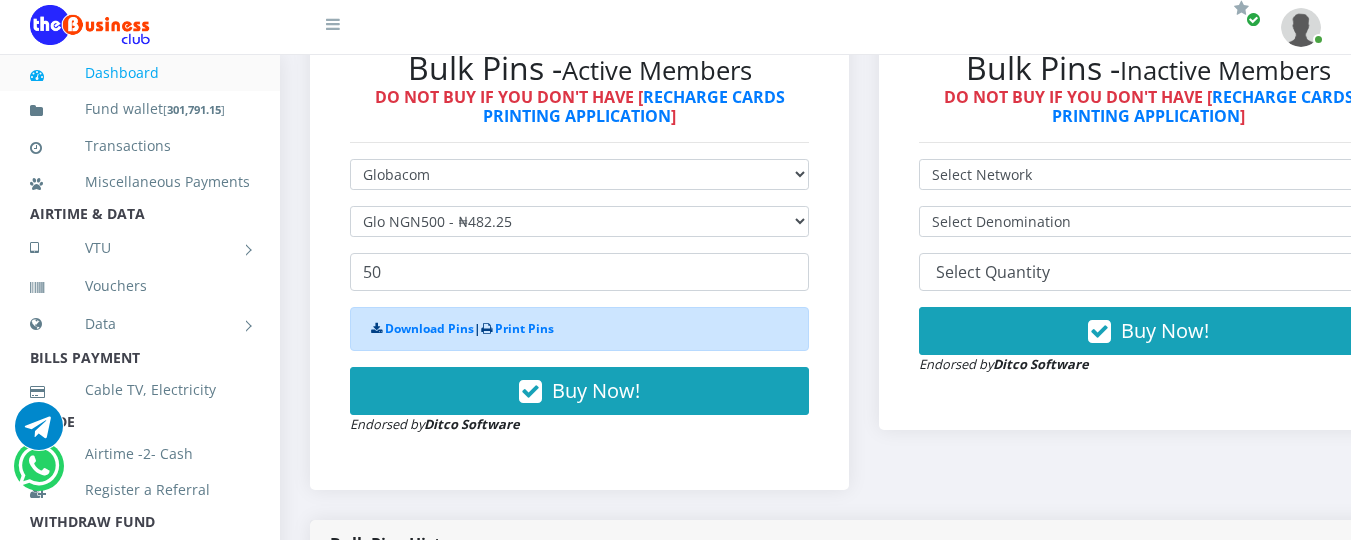 click on "Download Pins  |    Print Pins" at bounding box center [579, 329] 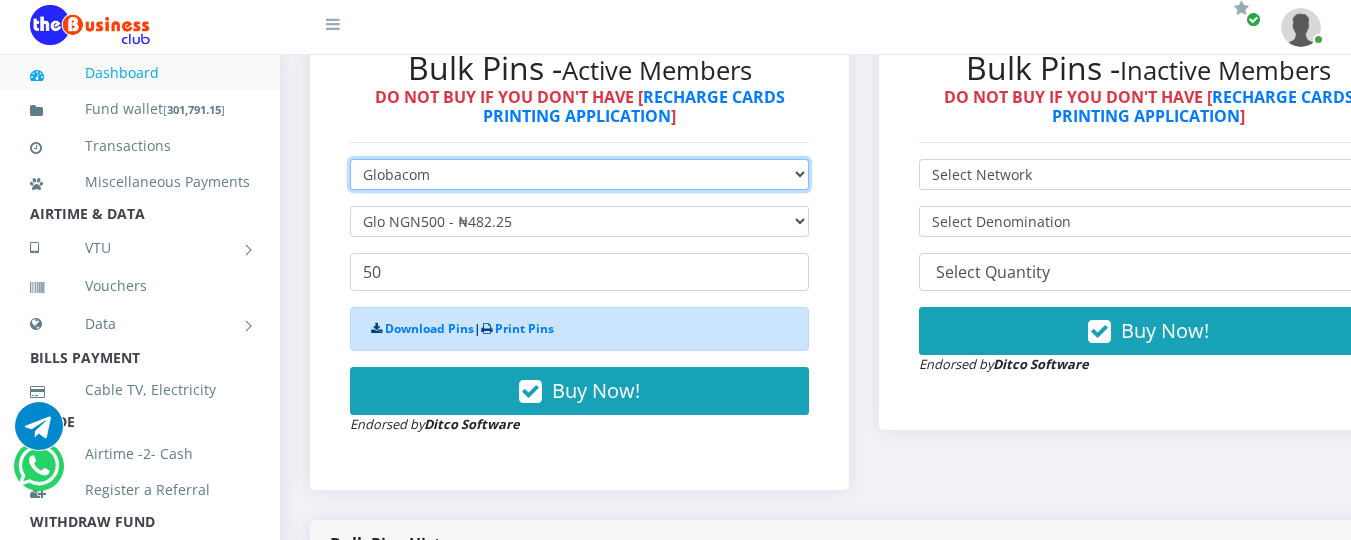 click on "Select Network
MTN
Globacom
9Mobile
Airtel" at bounding box center (579, 174) 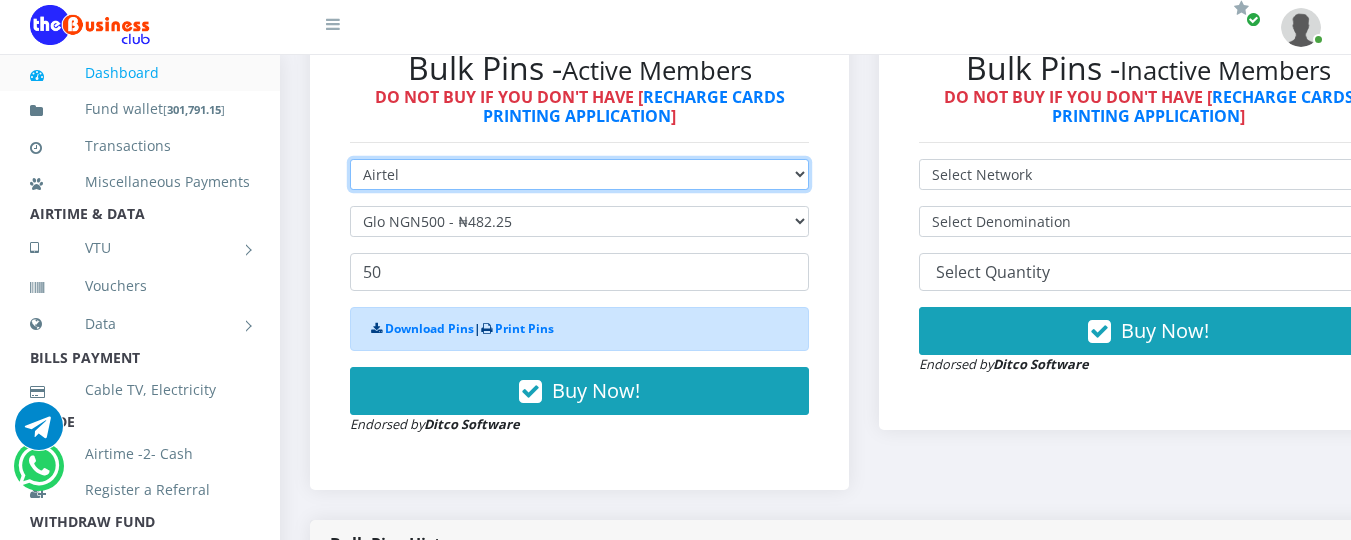 click on "Select Network
MTN
Globacom
9Mobile
Airtel" at bounding box center (579, 174) 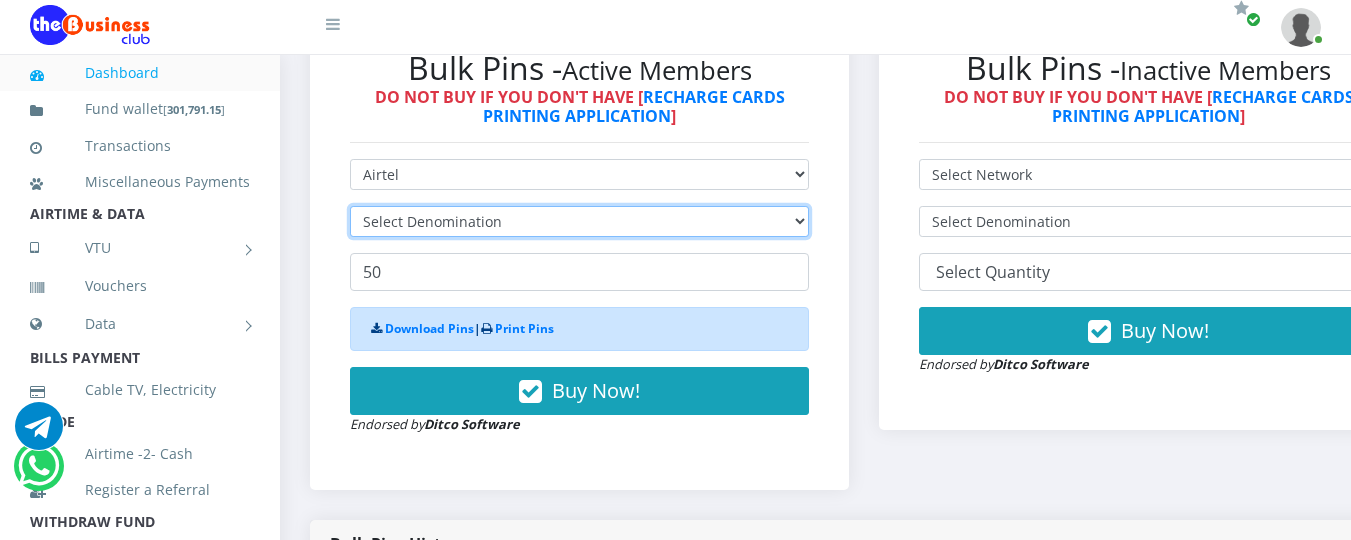 click on "Select Denomination" at bounding box center [579, 221] 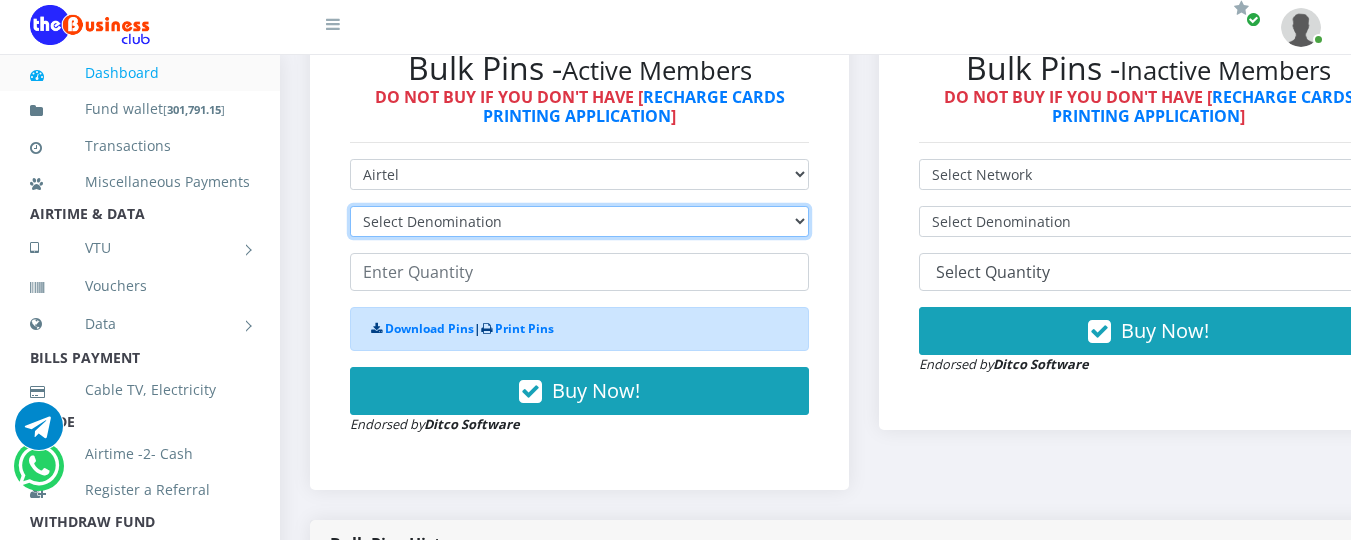 click on "Select Denomination Airtel NGN100 - ₦96.36 Airtel NGN200 - ₦192.72 Airtel NGN500 - ₦481.80 Airtel NGN1000 - ₦963.60" at bounding box center (579, 221) 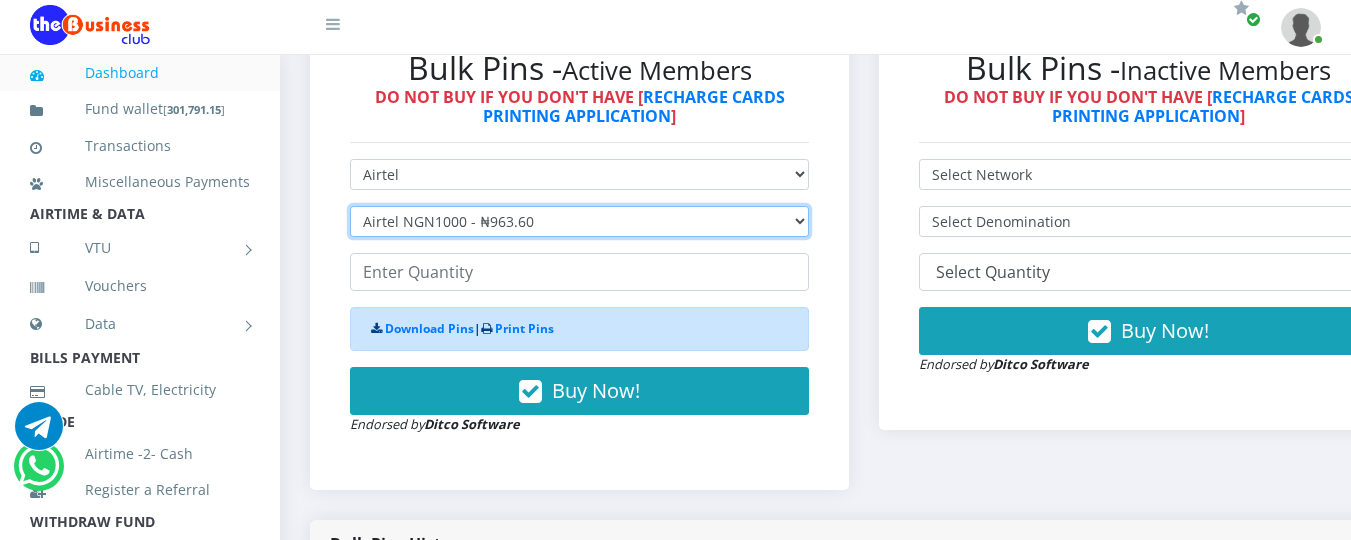 click on "Select Denomination Airtel NGN100 - ₦96.36 Airtel NGN200 - ₦192.72 Airtel NGN500 - ₦481.80 Airtel NGN1000 - ₦963.60" at bounding box center (579, 221) 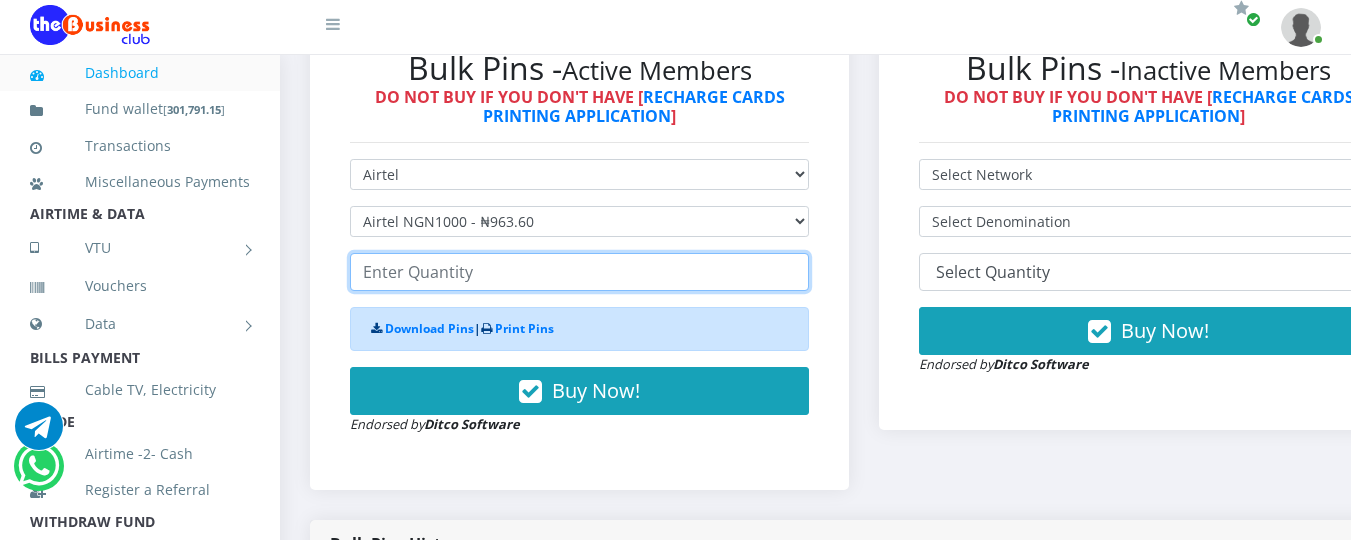 click at bounding box center (579, 272) 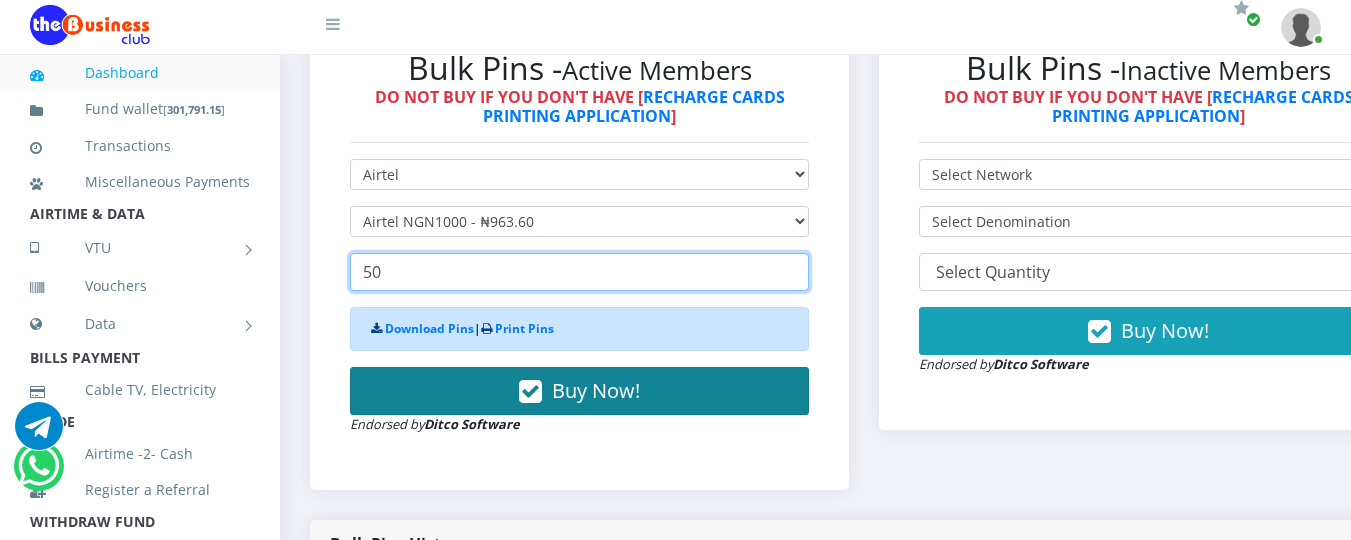 type on "50" 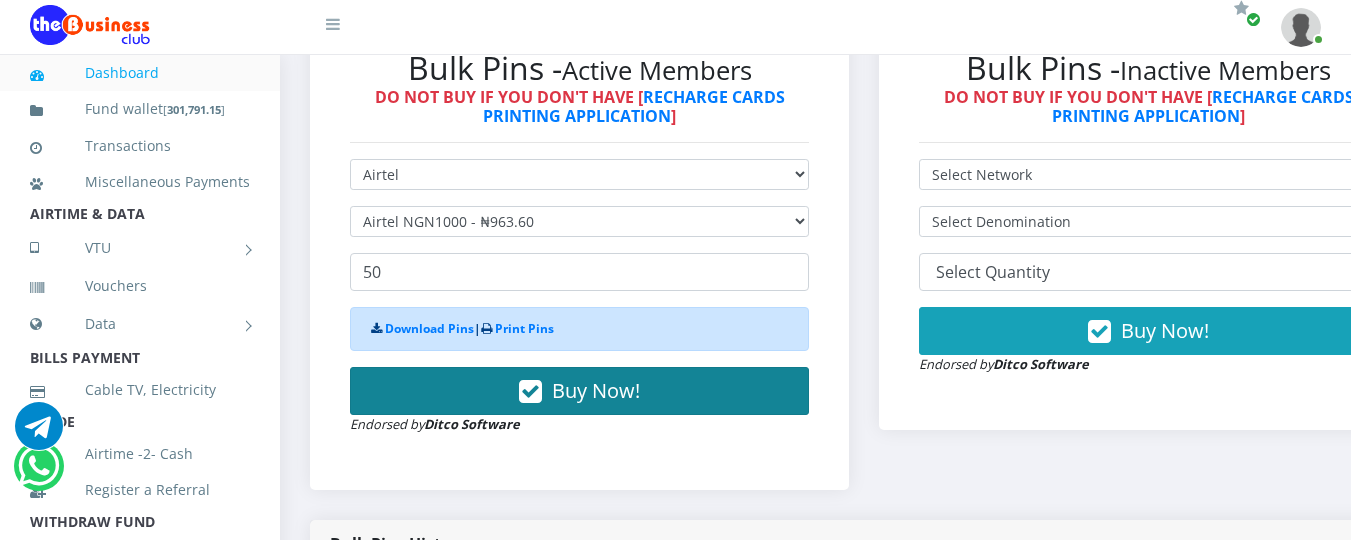 click on "Buy Now!" at bounding box center (596, 390) 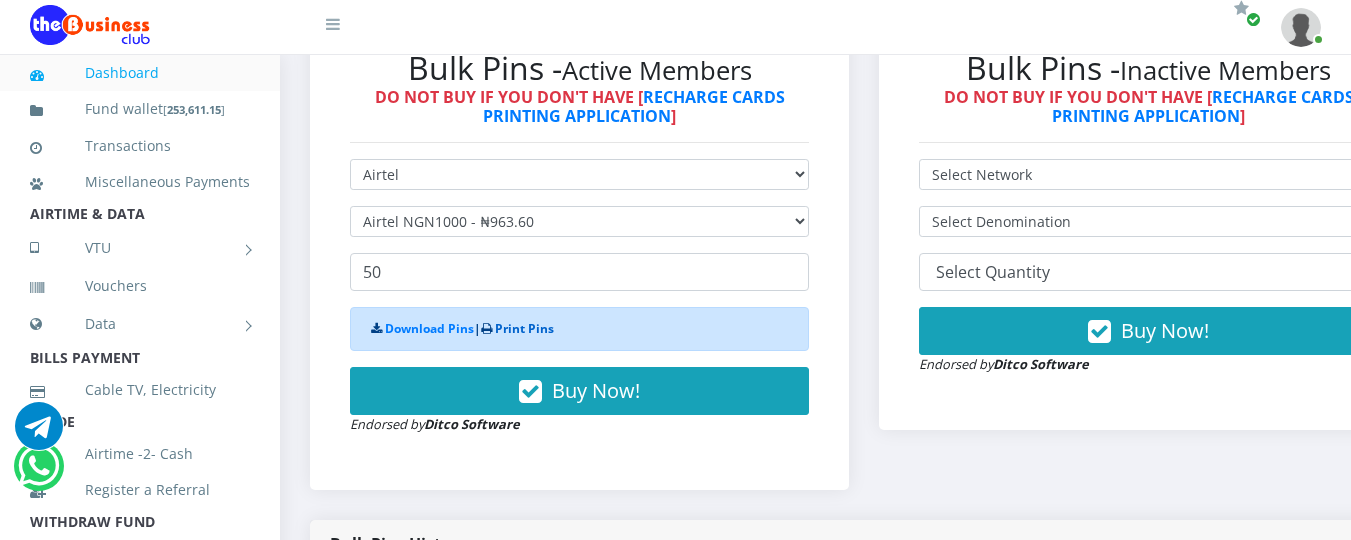 scroll, scrollTop: 1106, scrollLeft: 0, axis: vertical 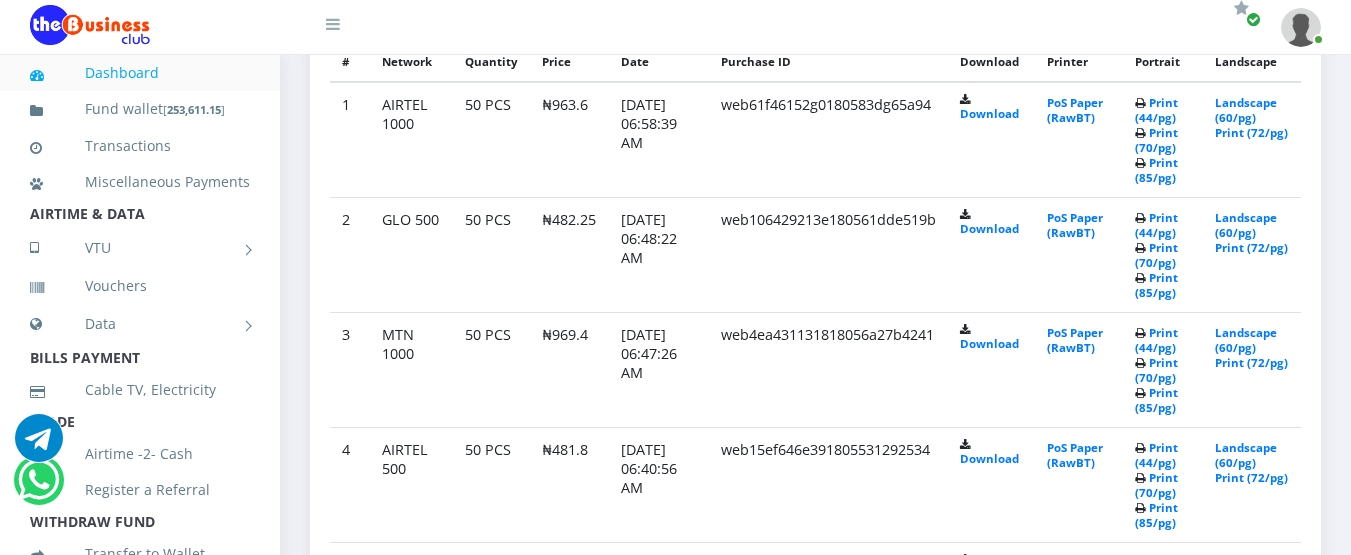 click on "Dashboard
Fund wallet  [ 253,611.15 ]
Transactions
Miscellaneous Payments
AIRTIME & DATA
[GEOGRAPHIC_DATA]
Nigerian VTU
International VTU
Vouchers
Data
Shared Data
Data Bundle
TRADE" 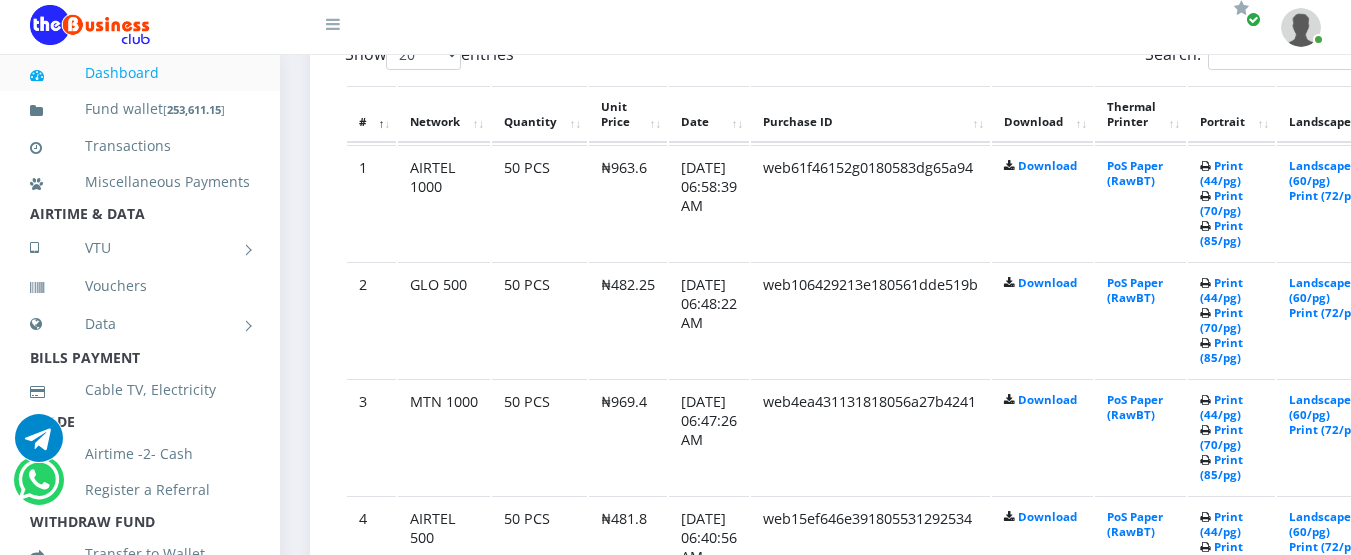 click on "Dashboard
Fund wallet  [ 253,611.15 ]
Transactions
Miscellaneous Payments
AIRTIME & DATA
[GEOGRAPHIC_DATA]
Nigerian VTU
International VTU
Vouchers
Data
Shared Data
Data Bundle
TRADE" 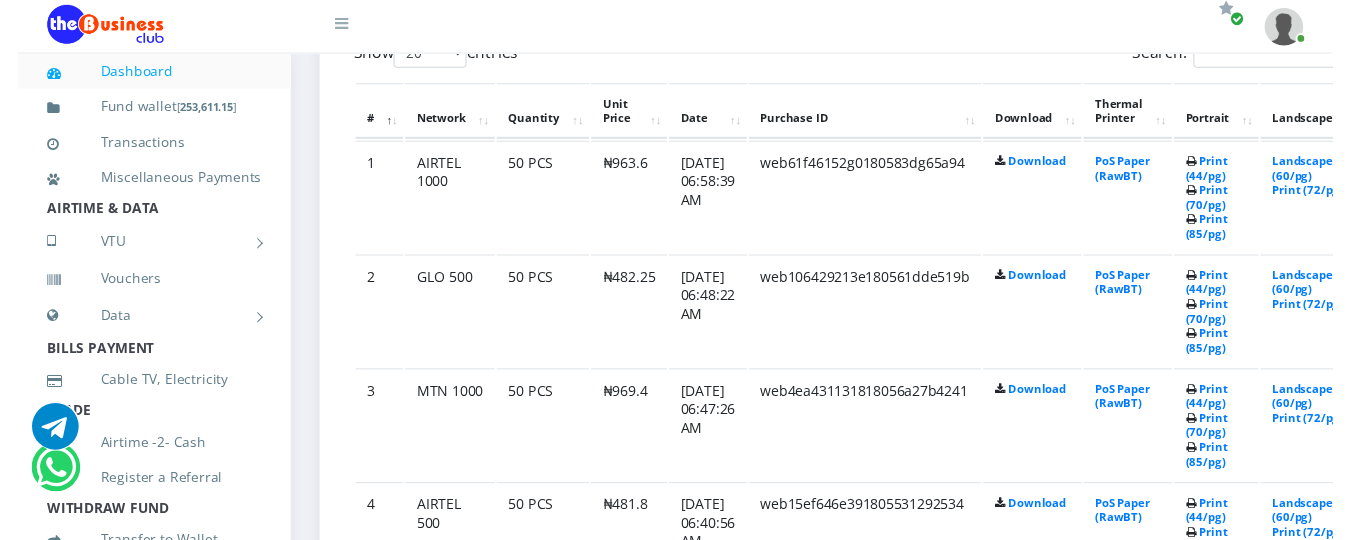 scroll, scrollTop: 1221, scrollLeft: 0, axis: vertical 